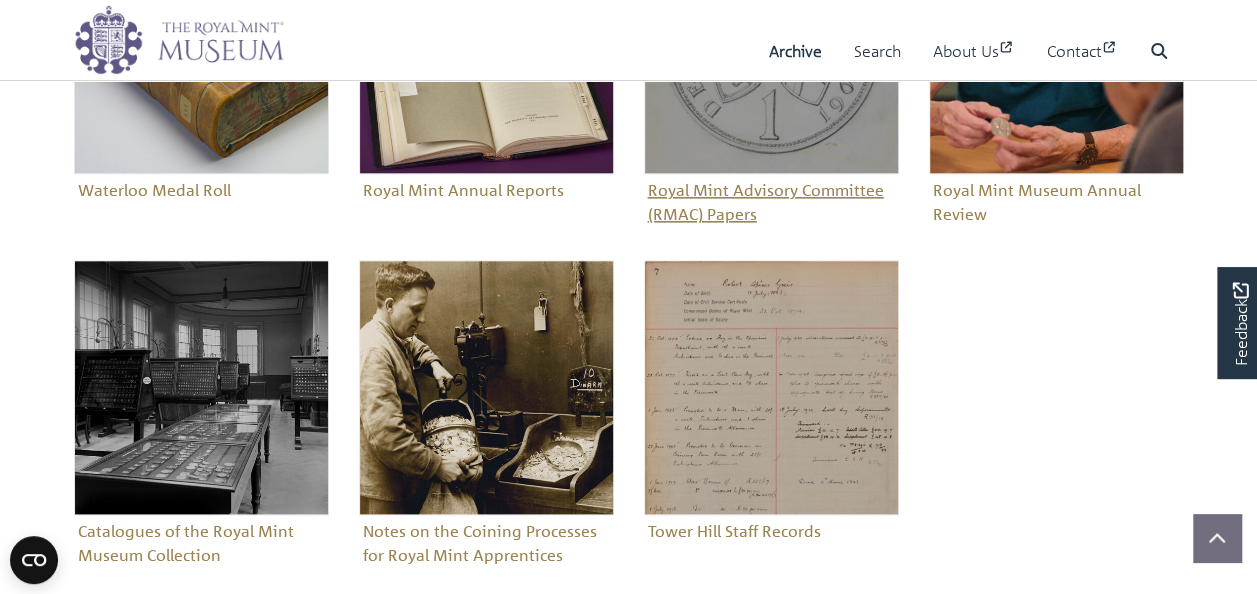 scroll, scrollTop: 1100, scrollLeft: 0, axis: vertical 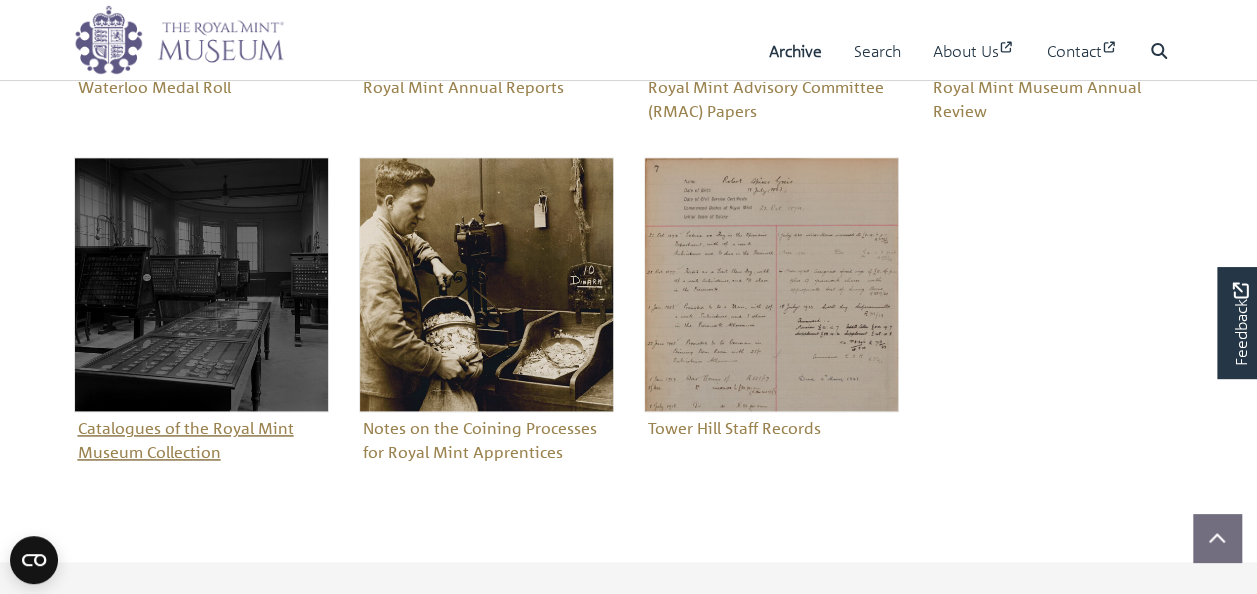 click on "Catalogues of the Royal Mint Museum Collection" at bounding box center [201, 312] 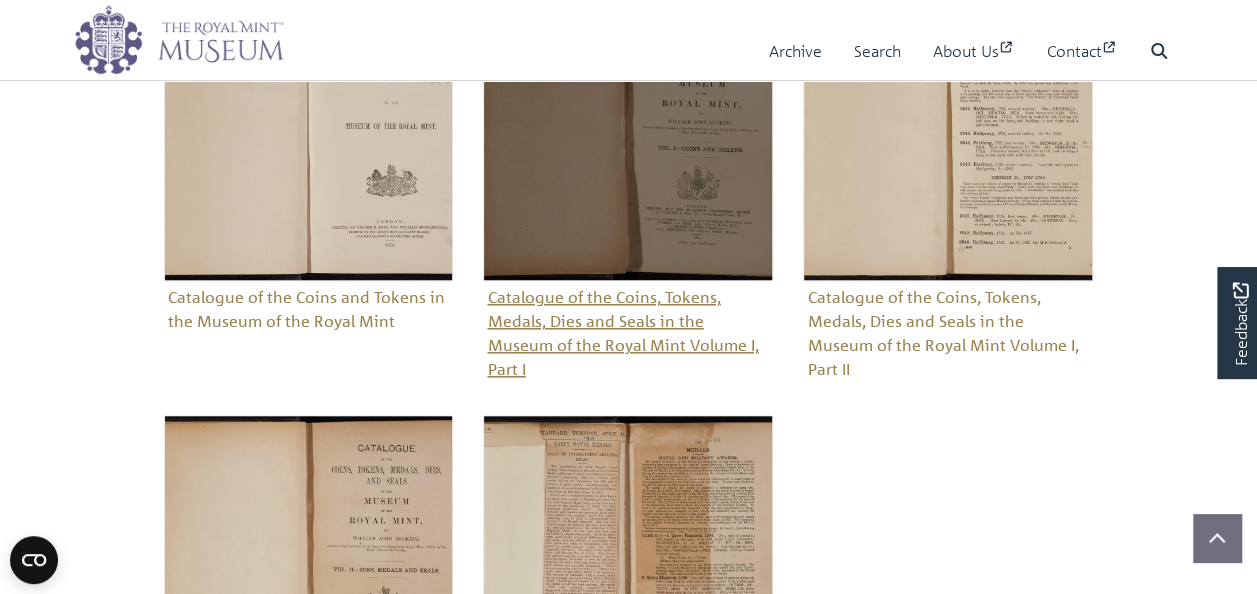 scroll, scrollTop: 800, scrollLeft: 0, axis: vertical 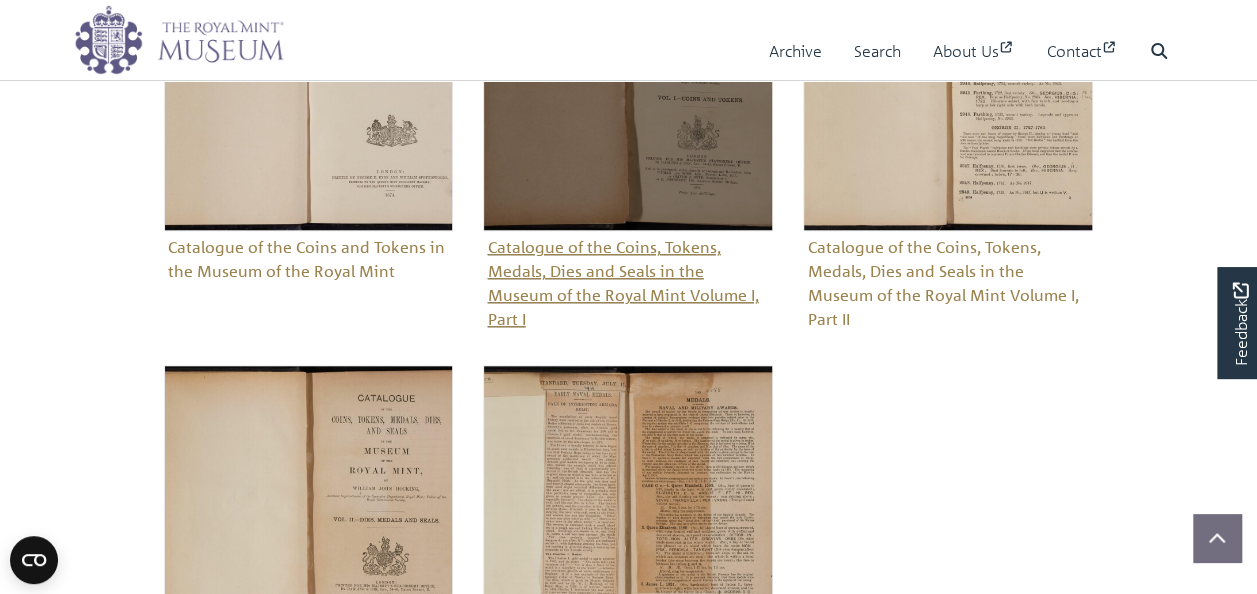 click on "Catalogue of the Coins, Tokens, Medals, Dies and Seals in the Museum of the Royal Mint Volume I, Part I" at bounding box center [628, 138] 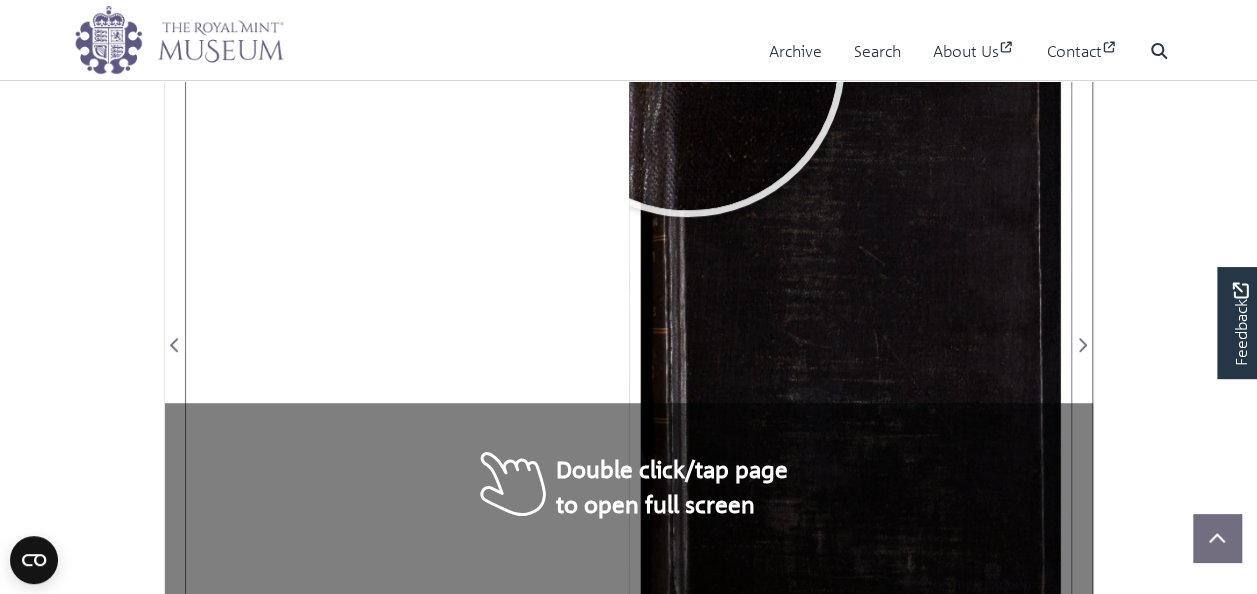 scroll, scrollTop: 500, scrollLeft: 0, axis: vertical 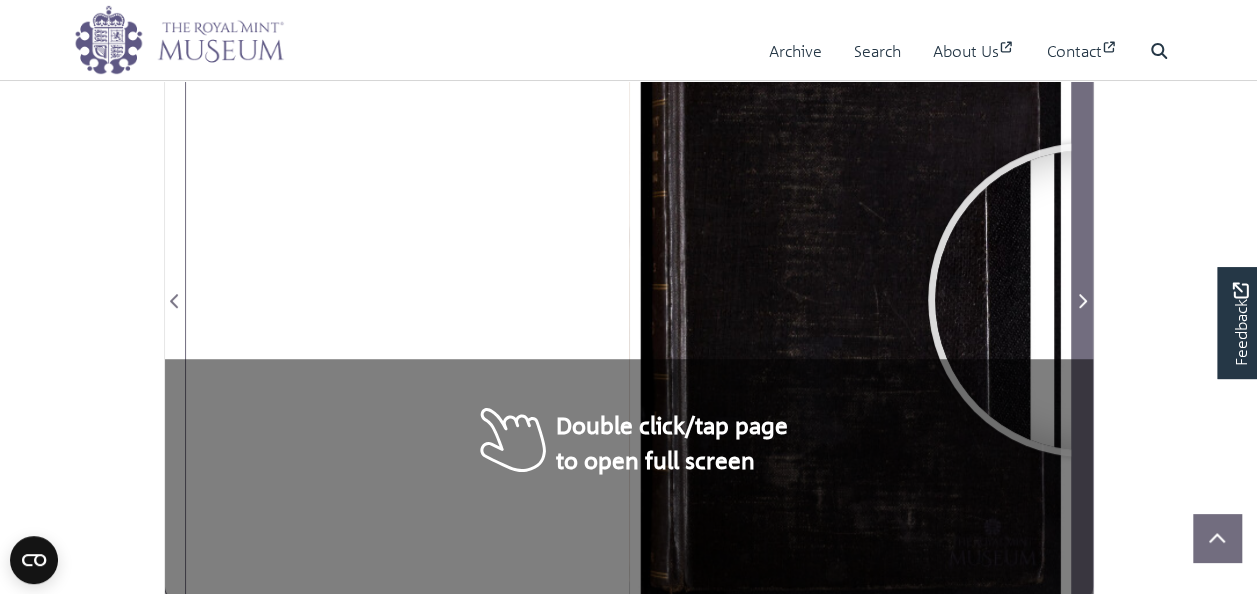 click 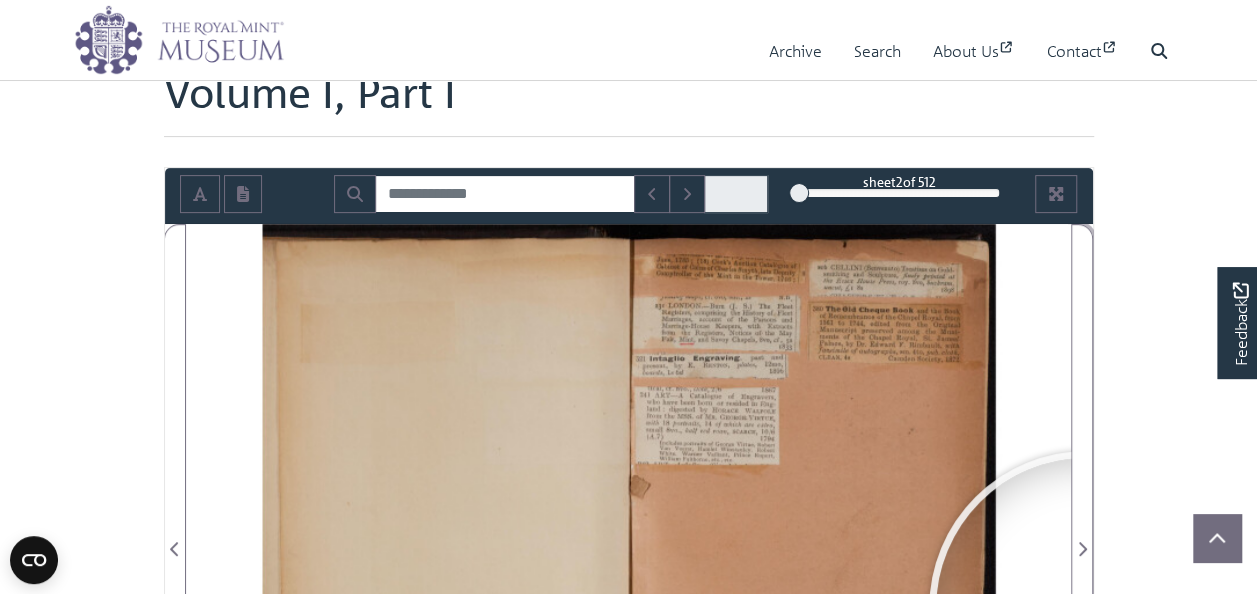 scroll, scrollTop: 200, scrollLeft: 0, axis: vertical 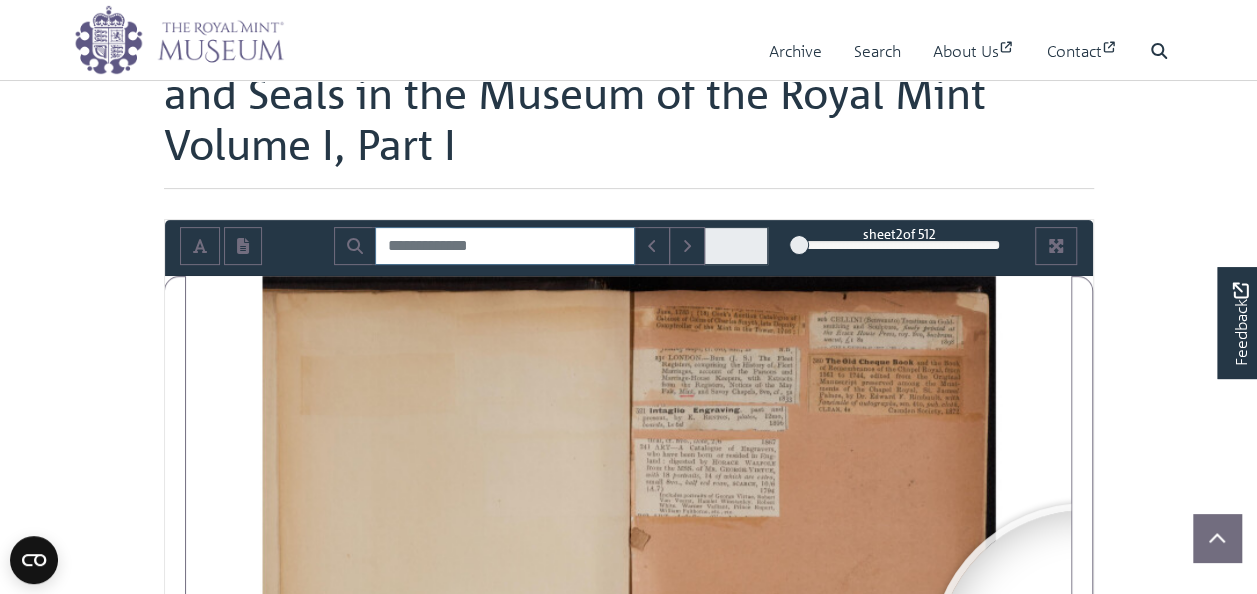 click at bounding box center [505, 246] 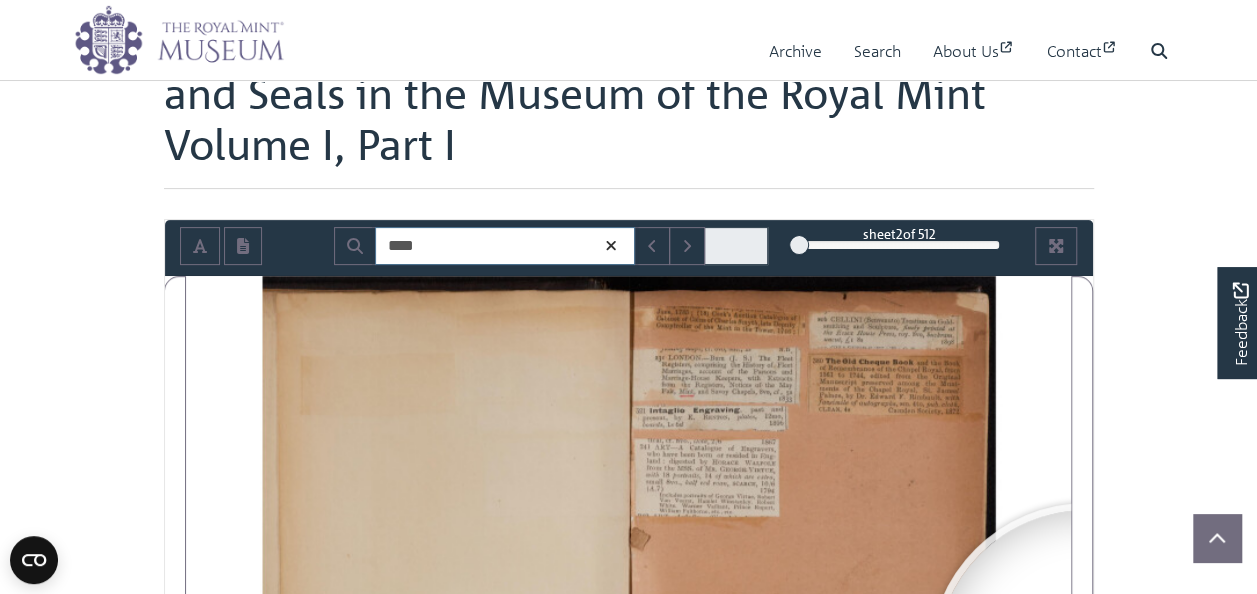 type on "****" 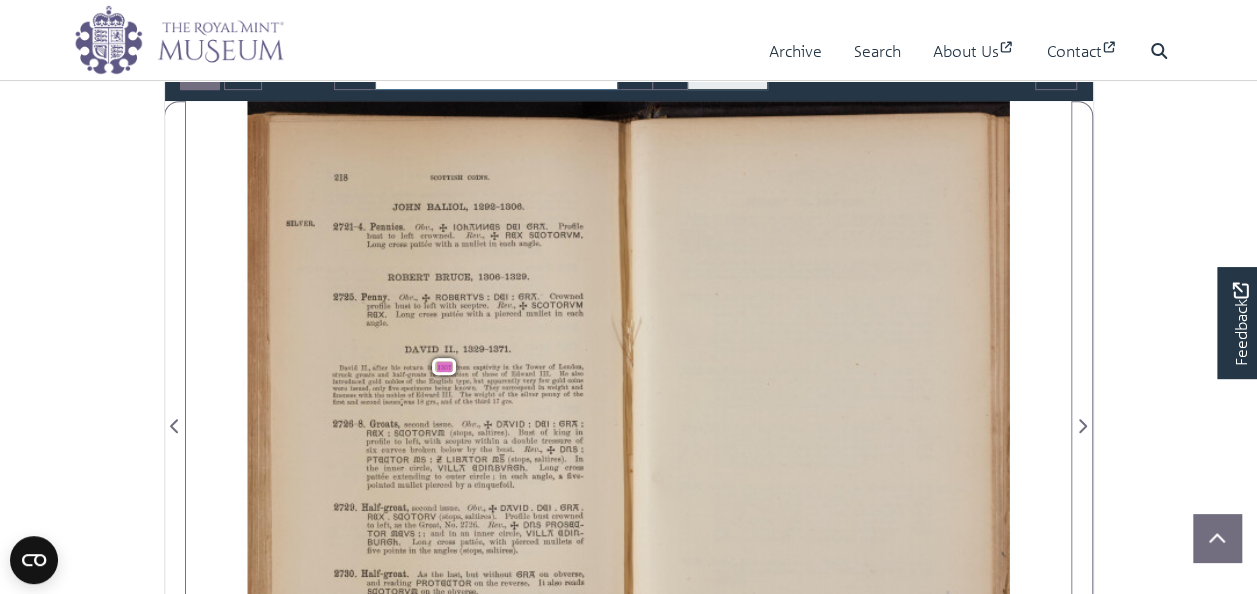 scroll, scrollTop: 400, scrollLeft: 0, axis: vertical 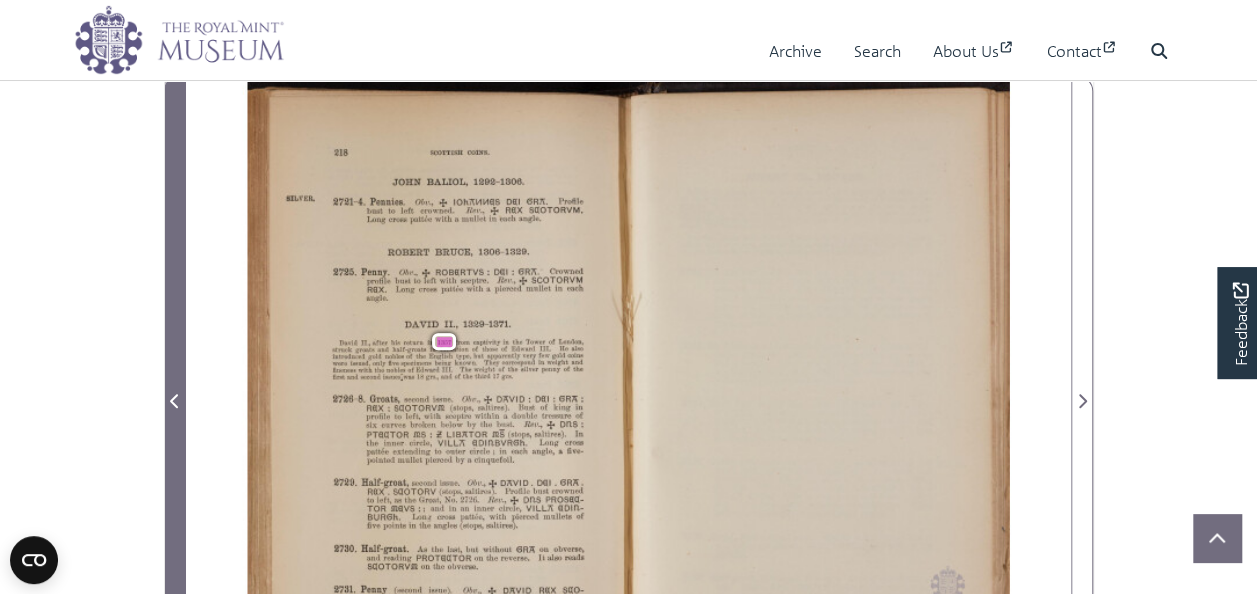 click 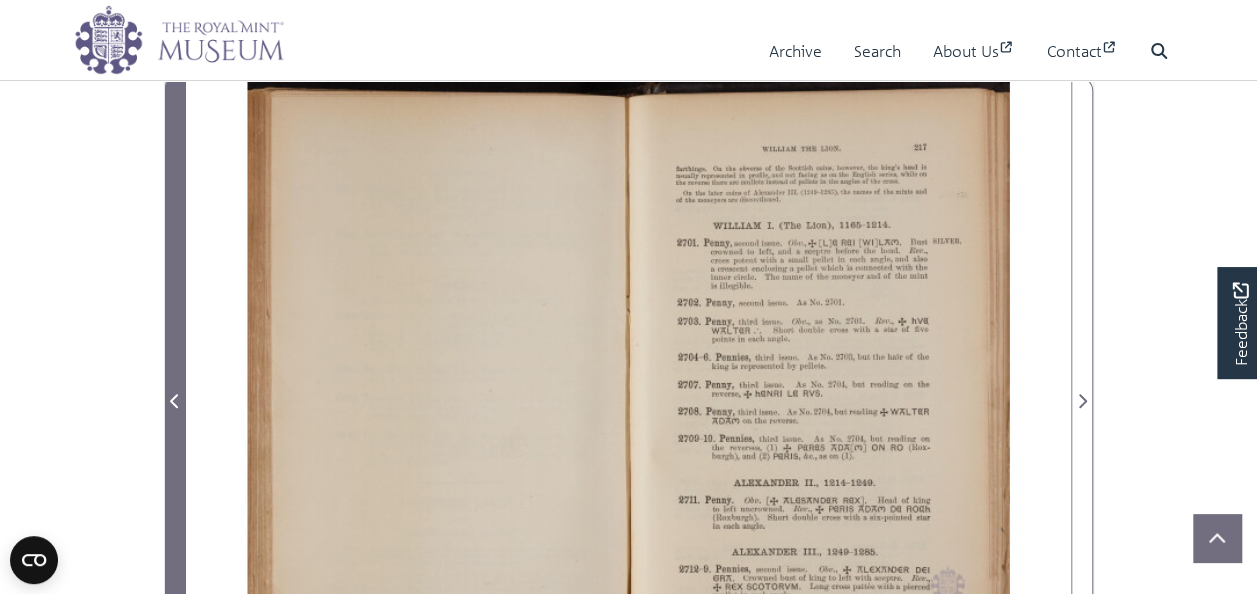 click 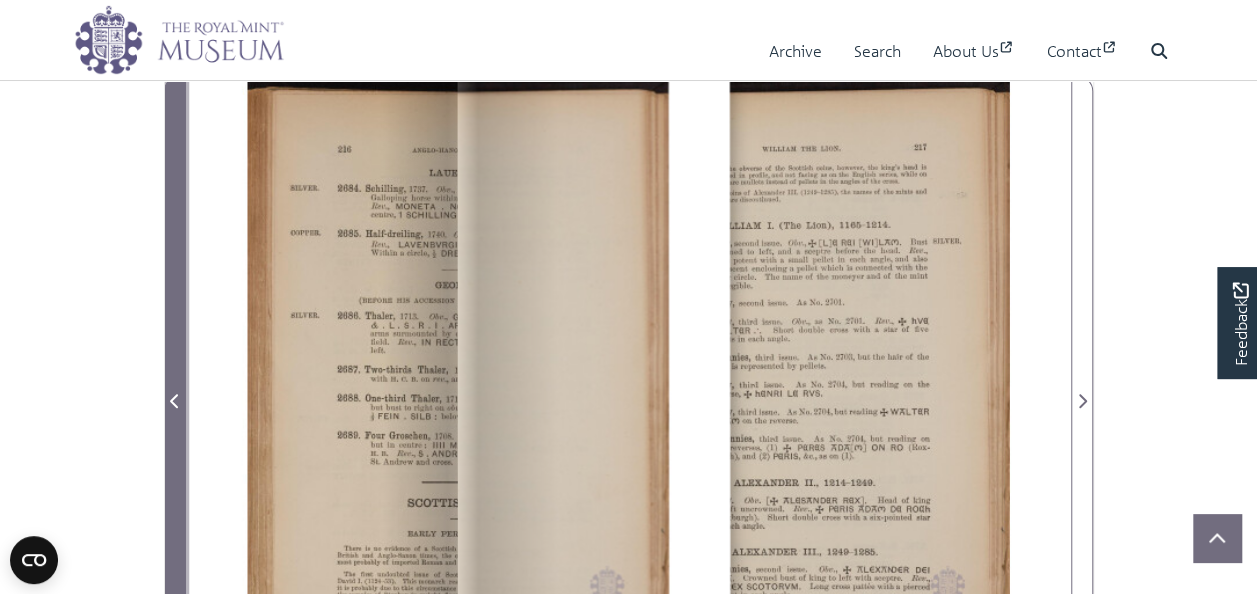 click 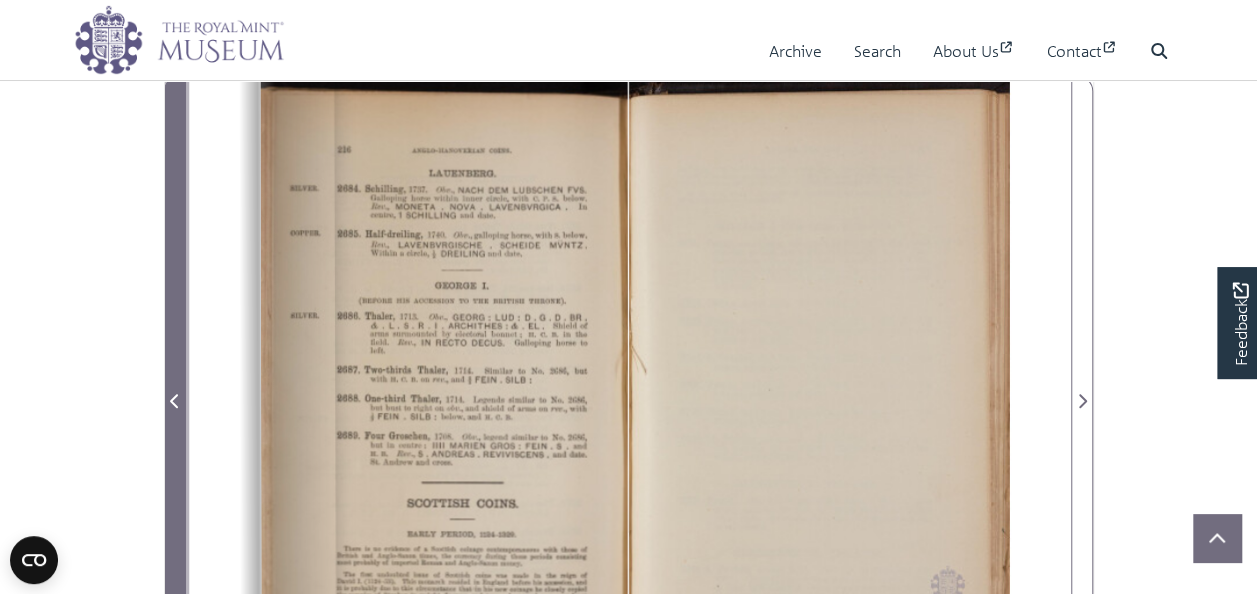 click 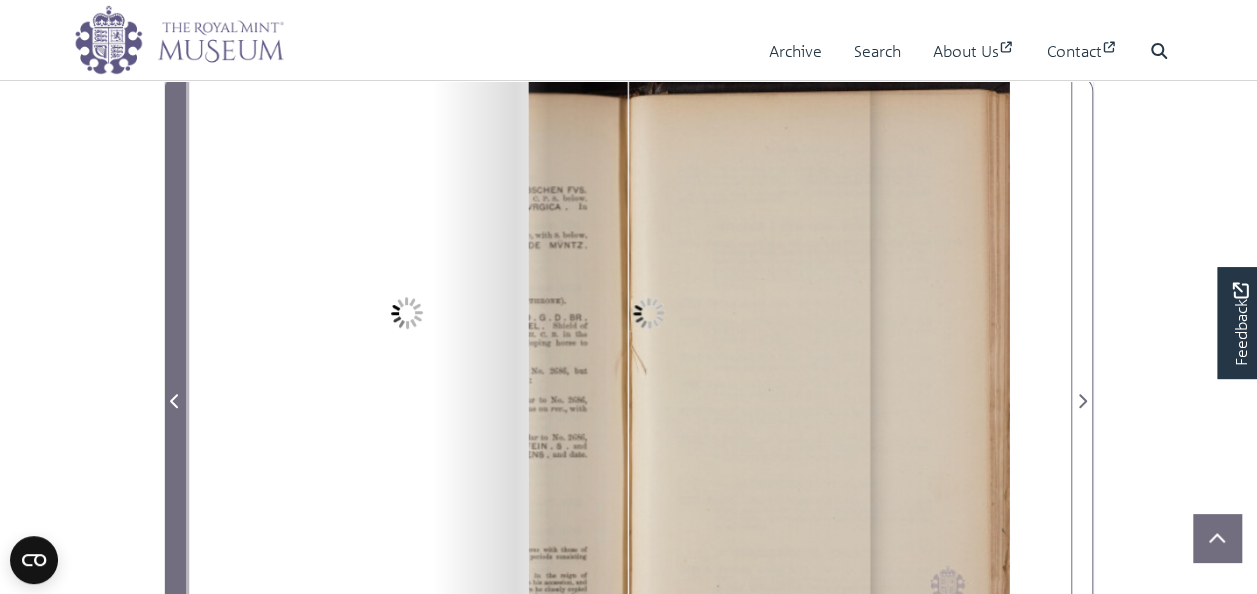 click 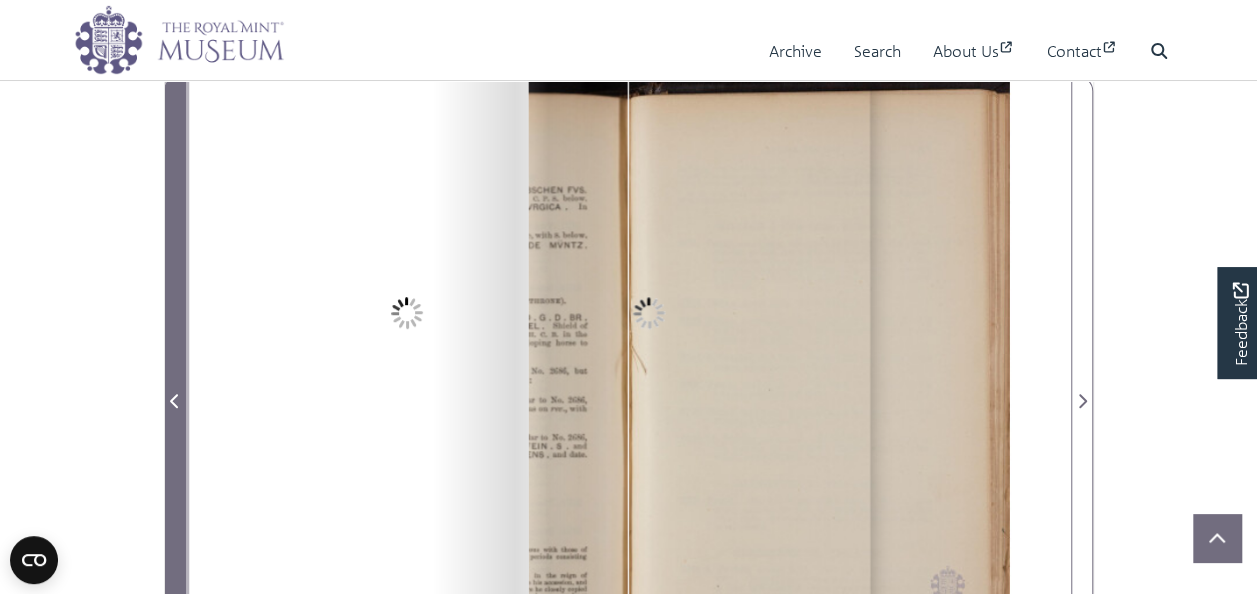 click 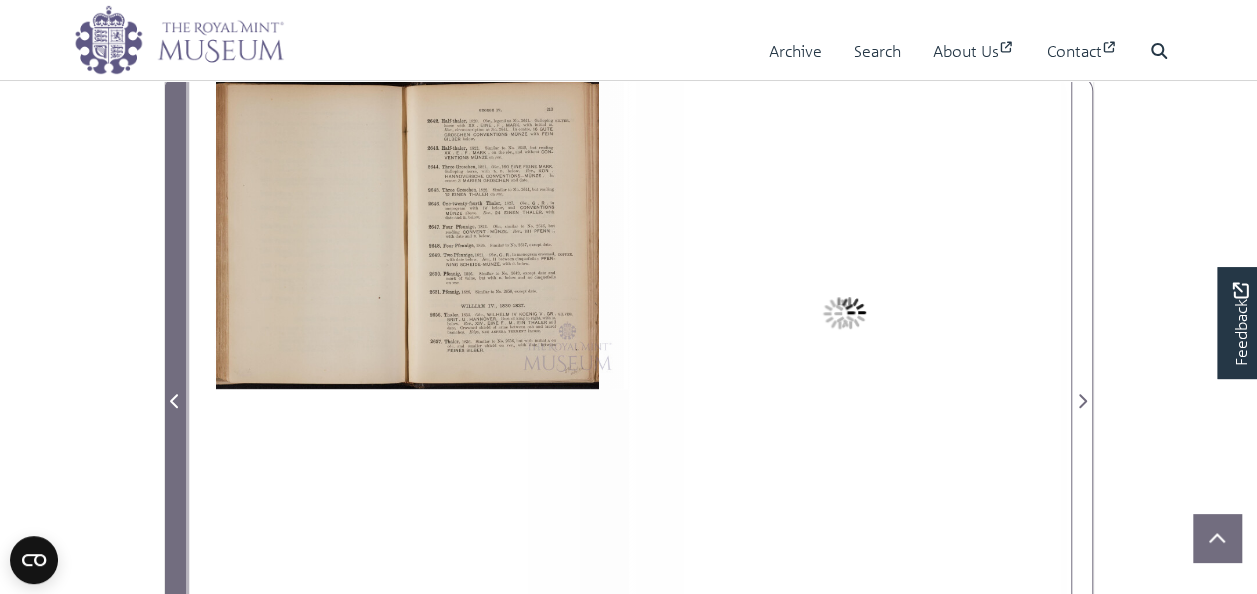 click 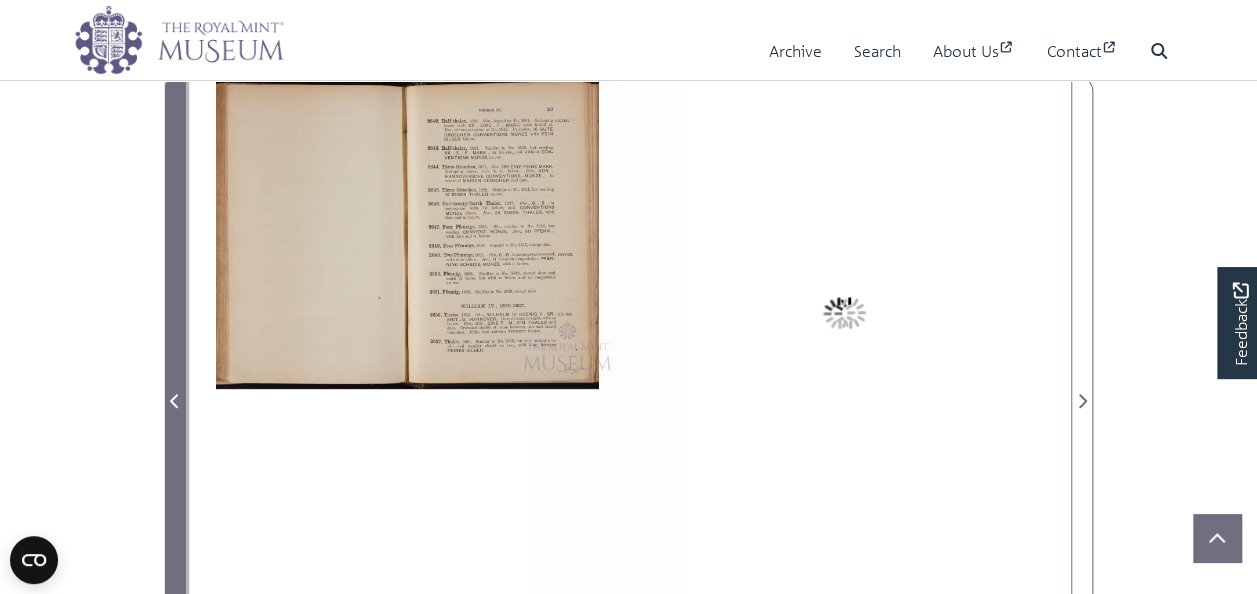 click 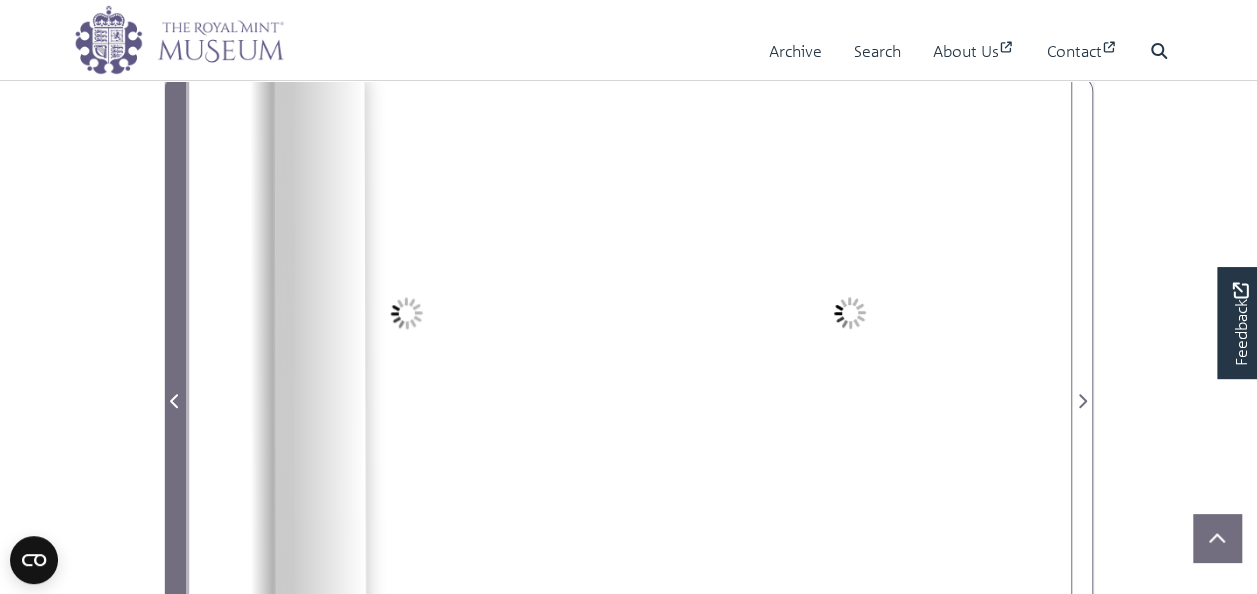click 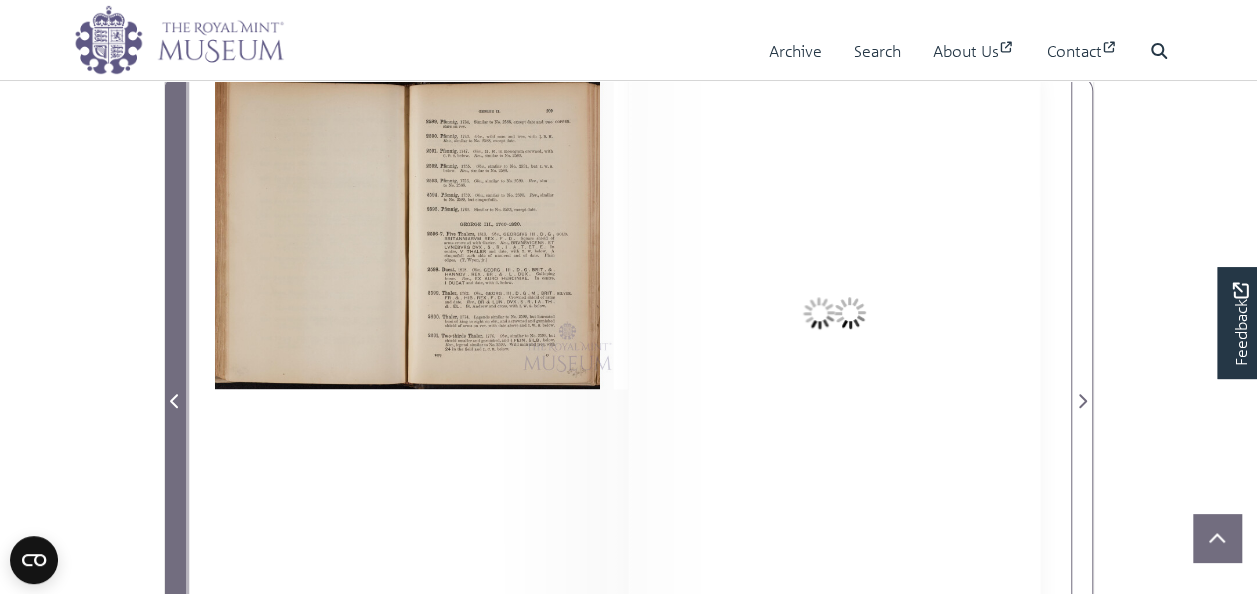 click 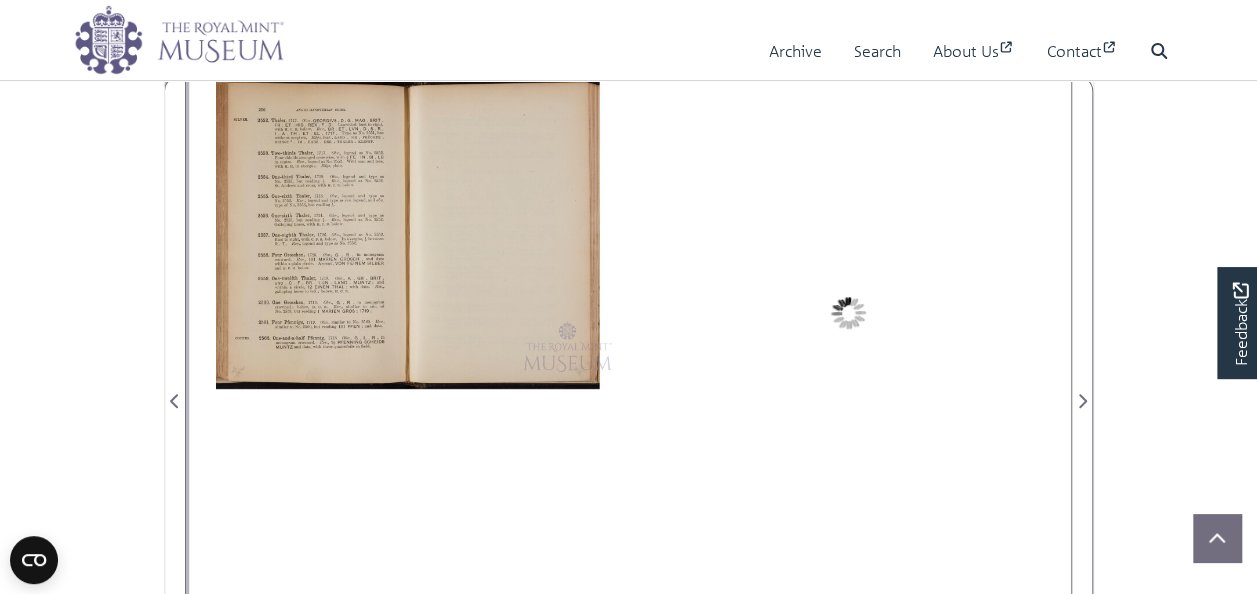 scroll, scrollTop: 496, scrollLeft: 0, axis: vertical 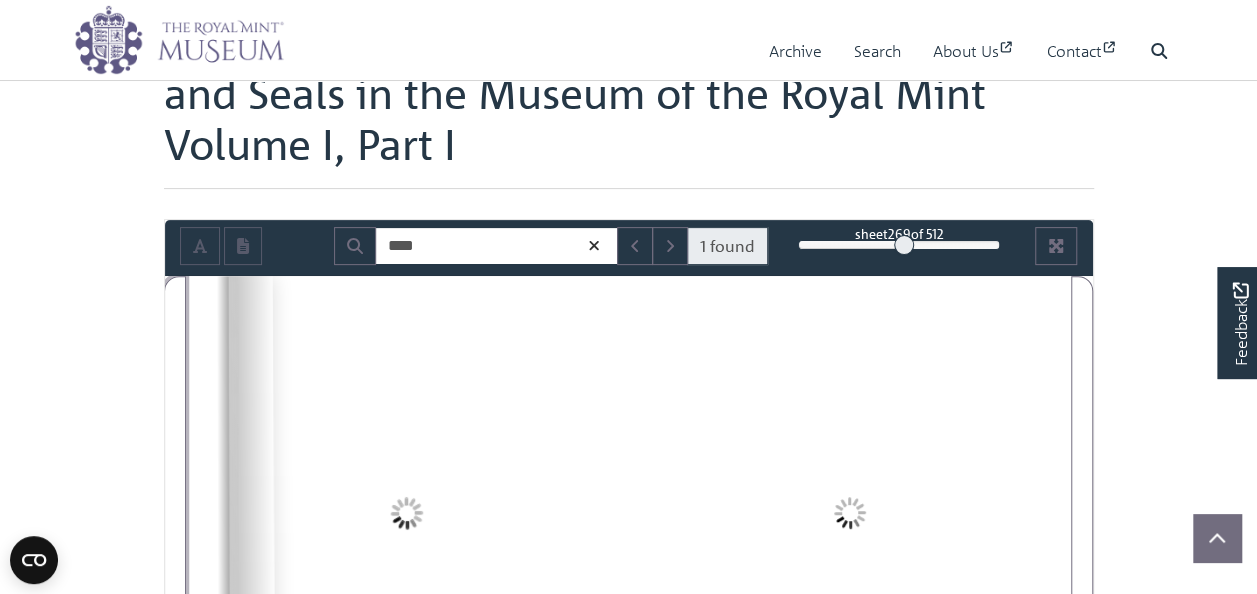 drag, startPoint x: 974, startPoint y: 242, endPoint x: 904, endPoint y: 240, distance: 70.028564 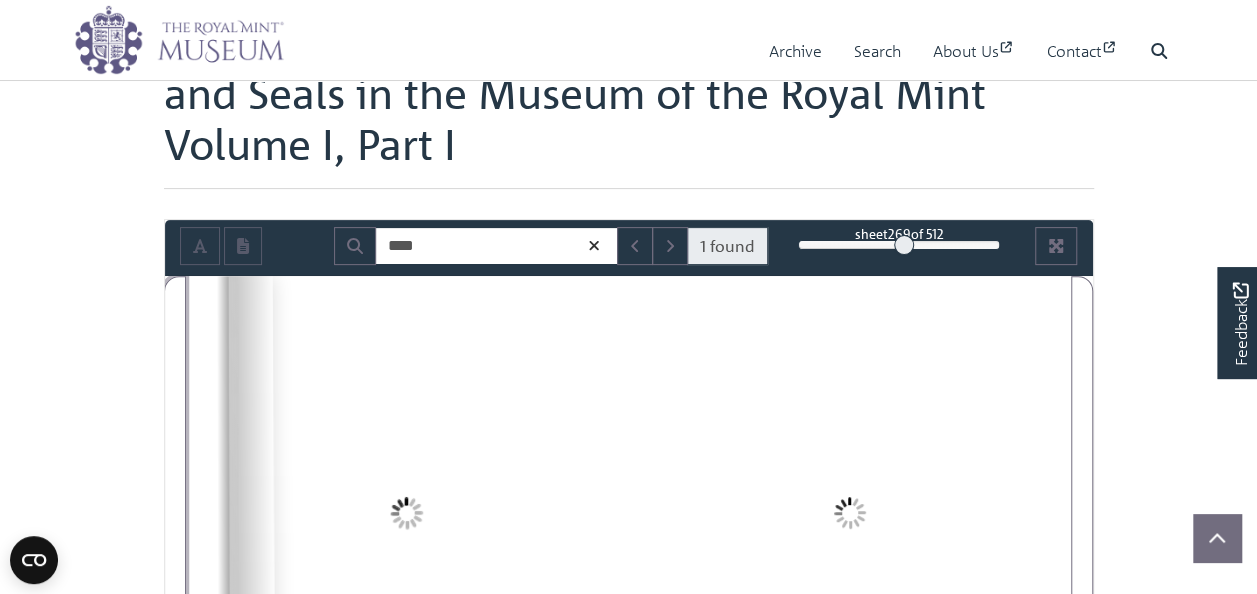 click at bounding box center [904, 245] 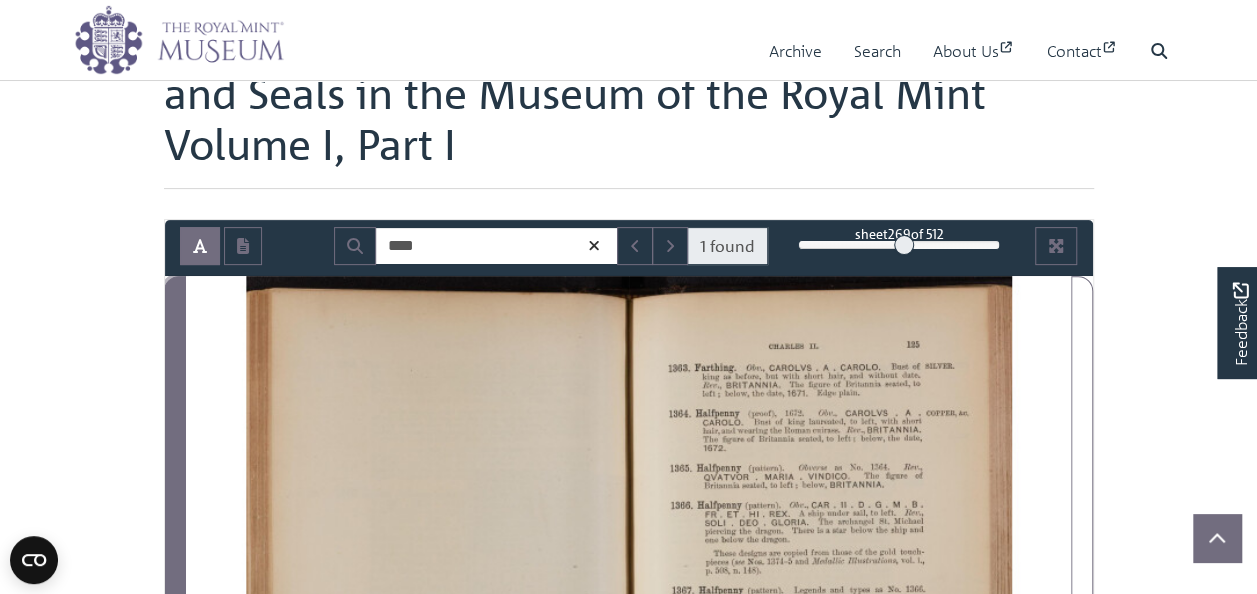 click at bounding box center (175, 588) 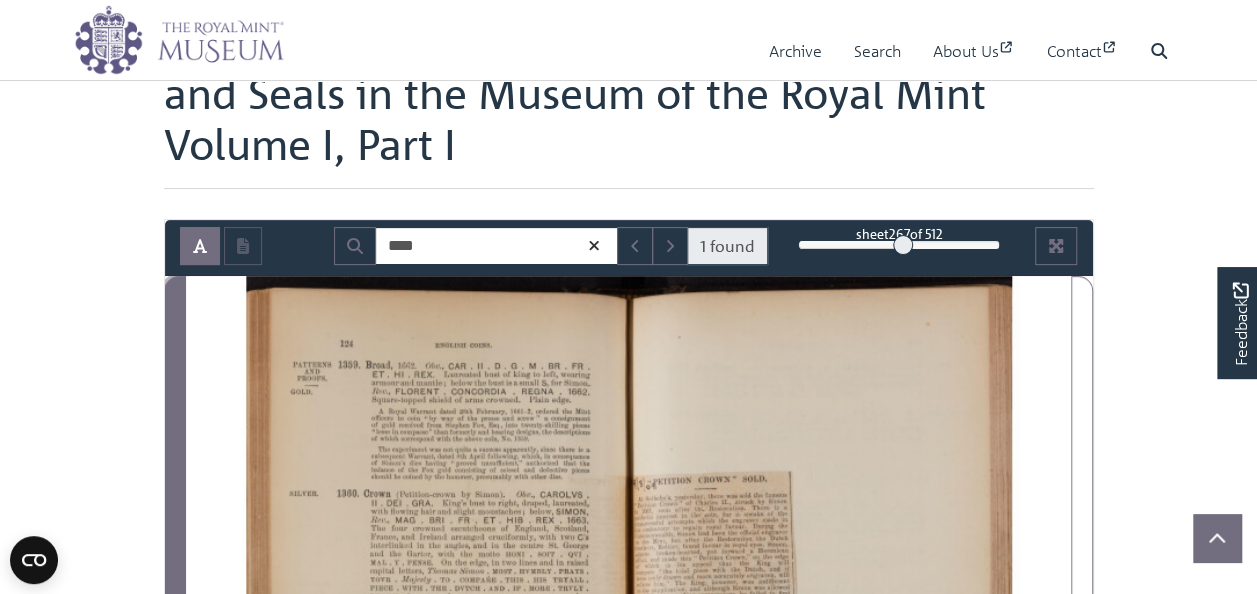 click at bounding box center (175, 588) 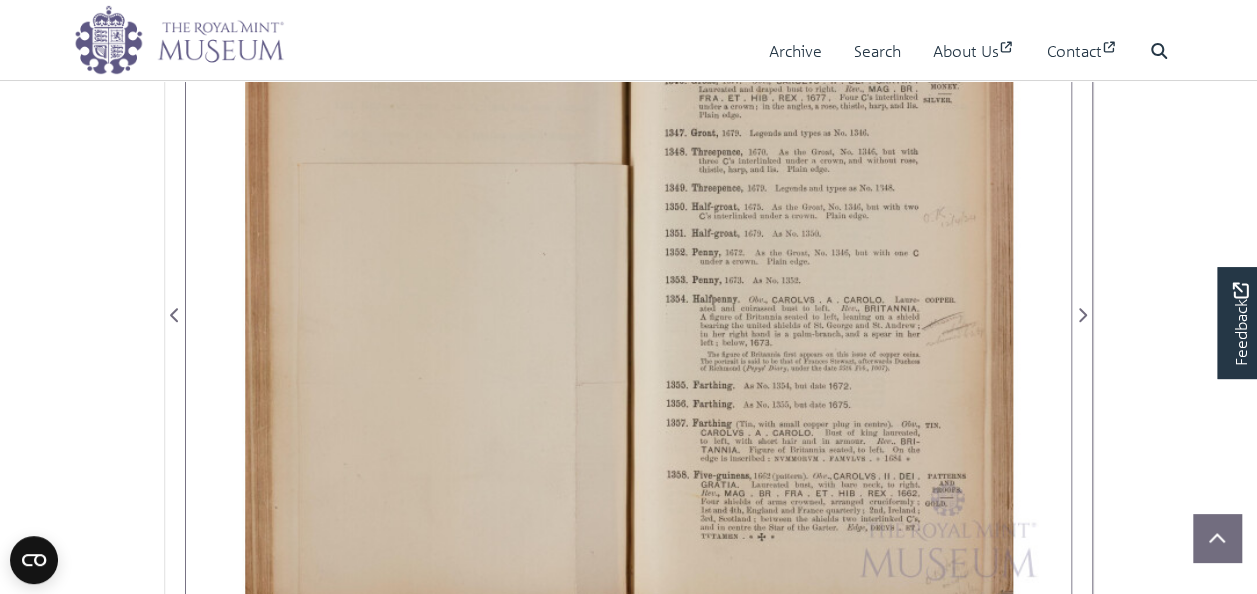 scroll, scrollTop: 500, scrollLeft: 0, axis: vertical 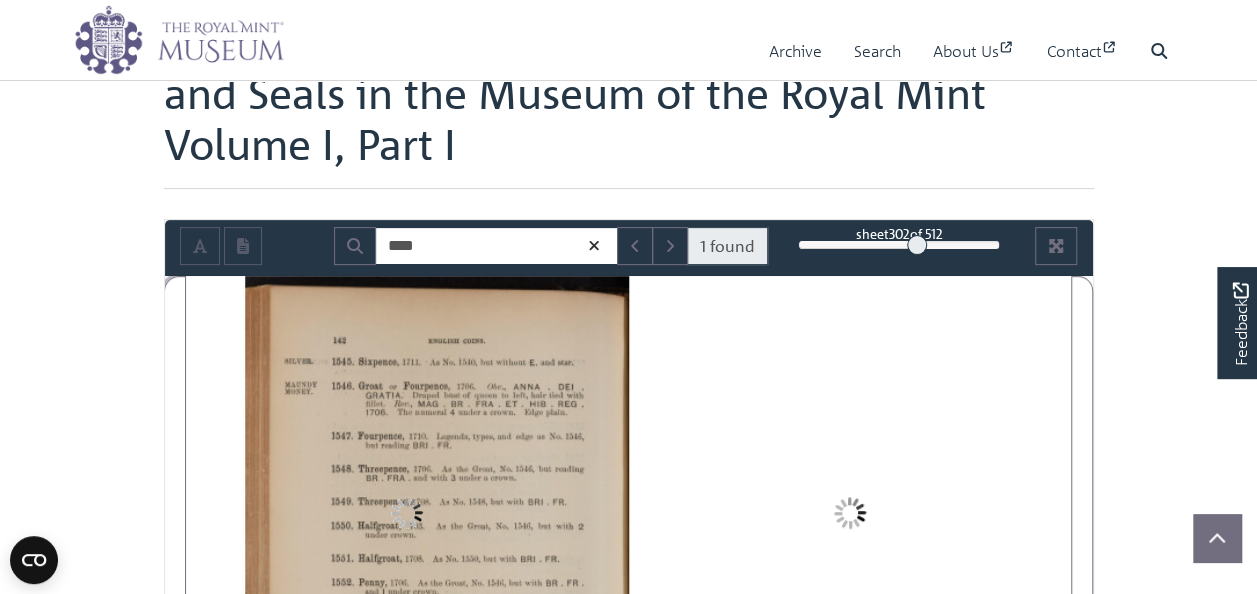 drag, startPoint x: 900, startPoint y: 242, endPoint x: 917, endPoint y: 247, distance: 17.720045 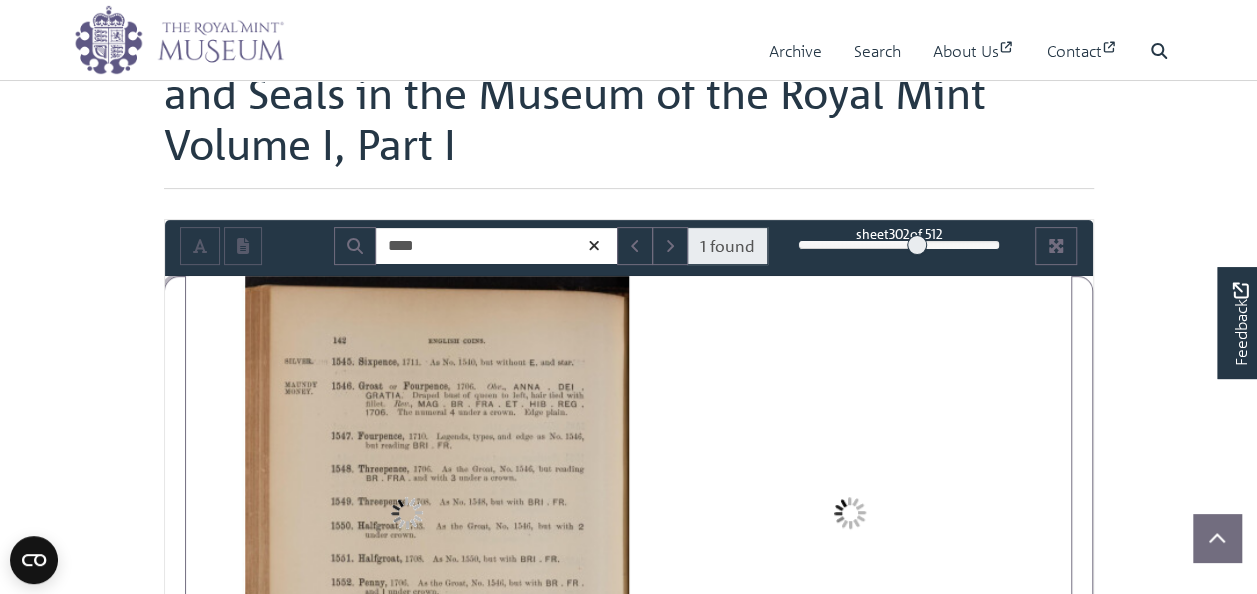 click at bounding box center [917, 245] 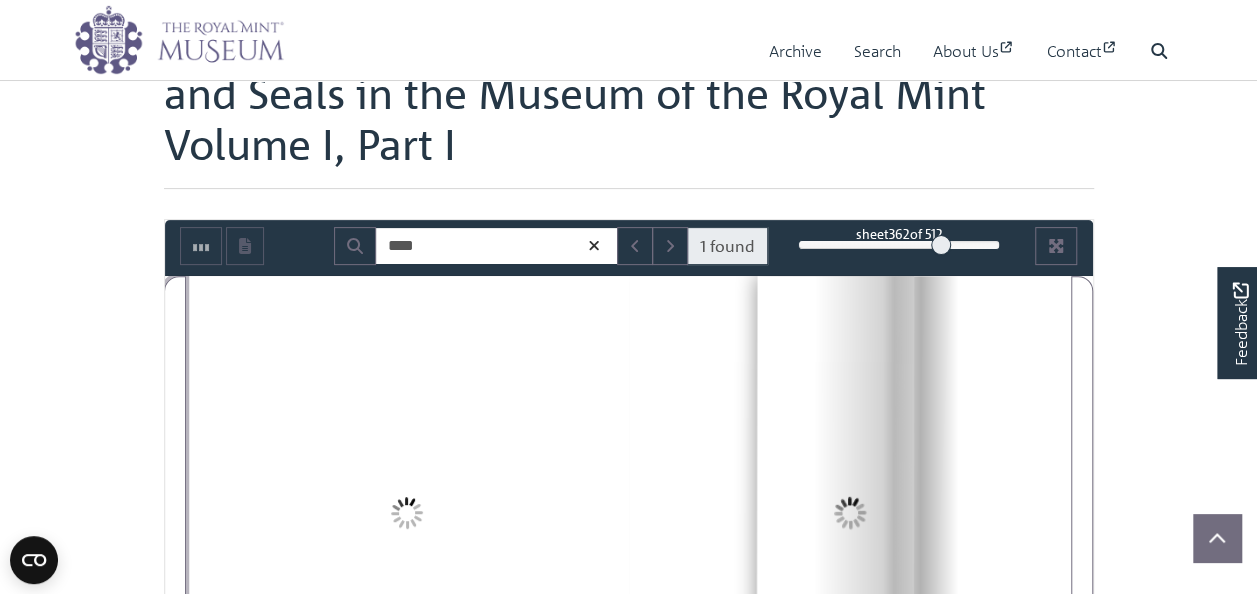 drag, startPoint x: 917, startPoint y: 247, endPoint x: 941, endPoint y: 248, distance: 24.020824 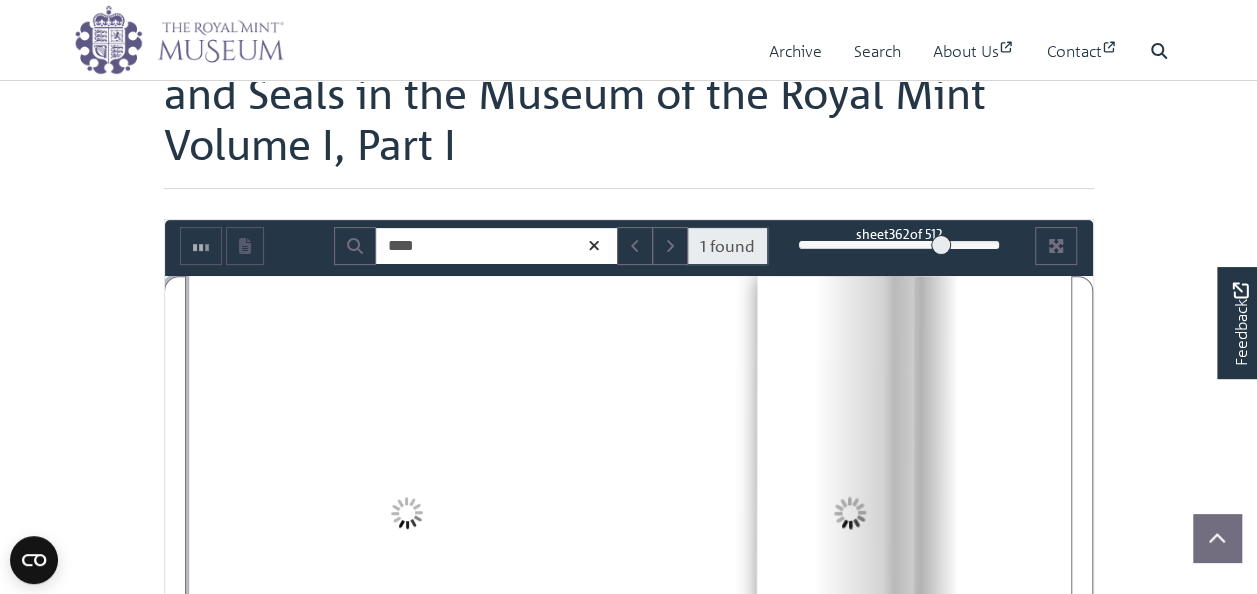 click at bounding box center (941, 245) 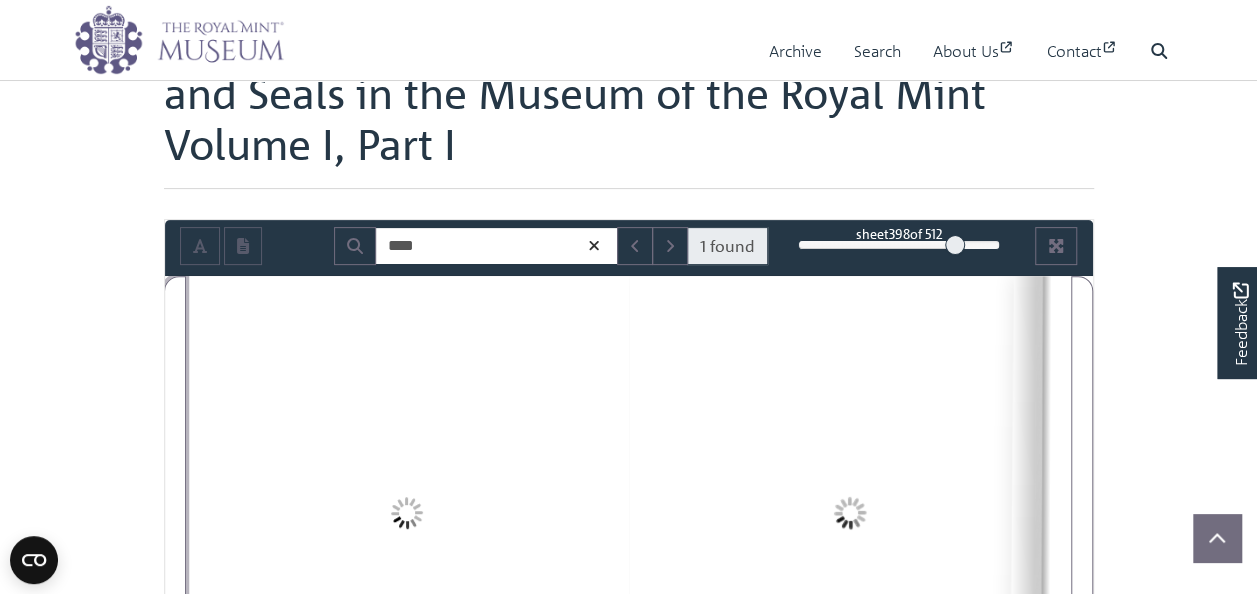 drag, startPoint x: 939, startPoint y: 242, endPoint x: 955, endPoint y: 242, distance: 16 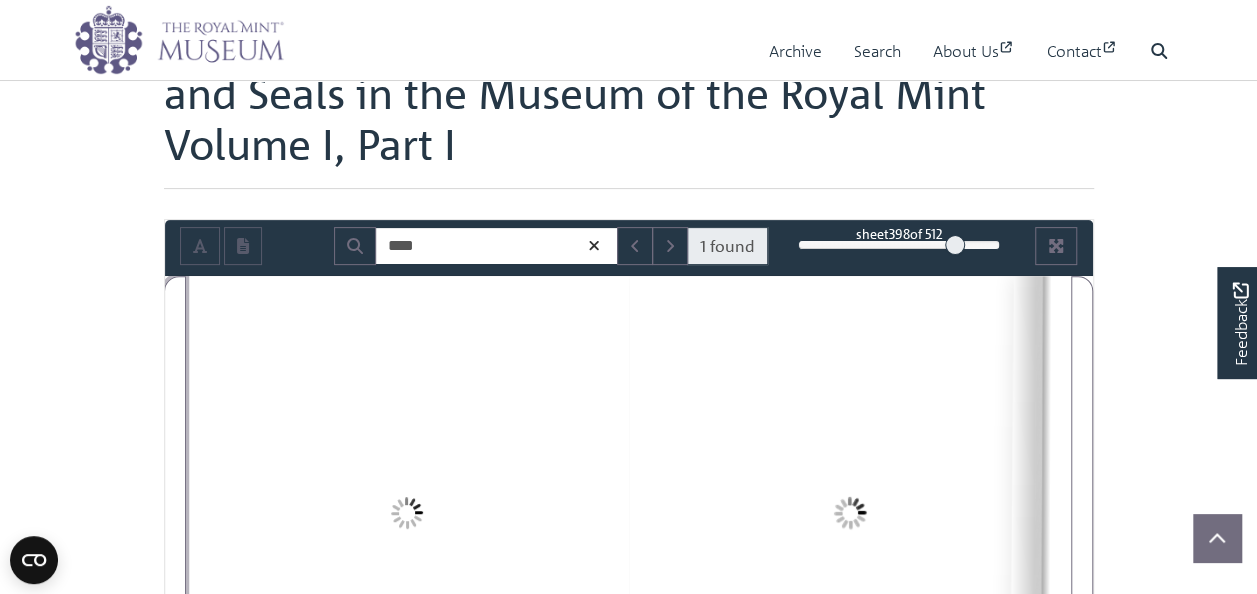 click at bounding box center (955, 245) 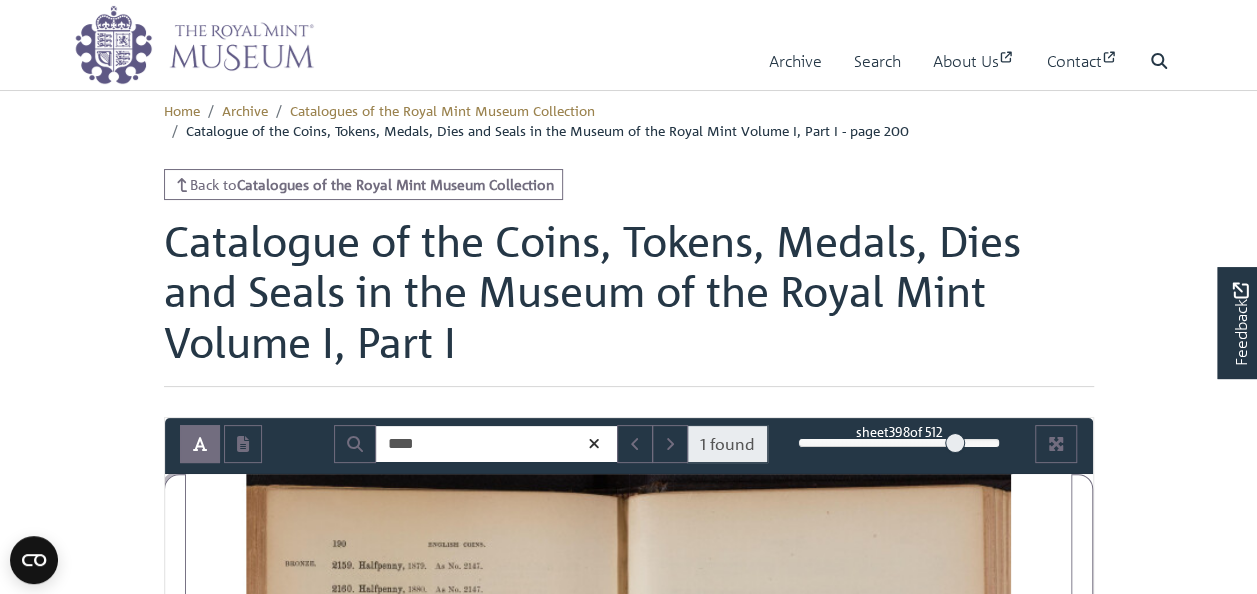 scroll, scrollTop: 0, scrollLeft: 0, axis: both 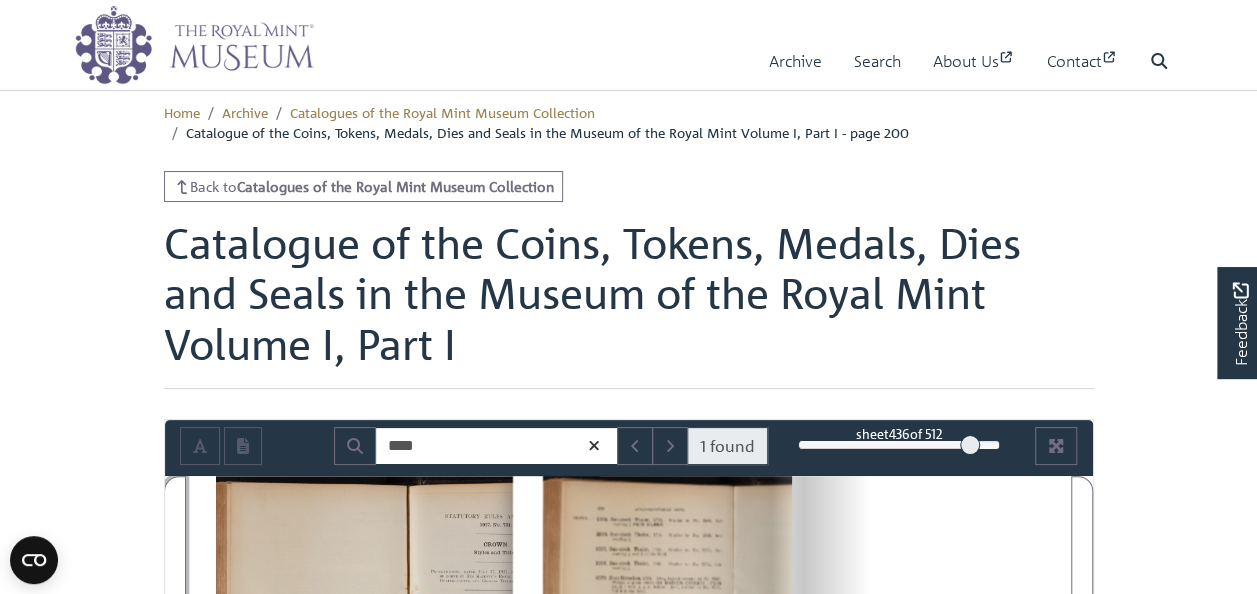 drag, startPoint x: 956, startPoint y: 443, endPoint x: 970, endPoint y: 444, distance: 14.035668 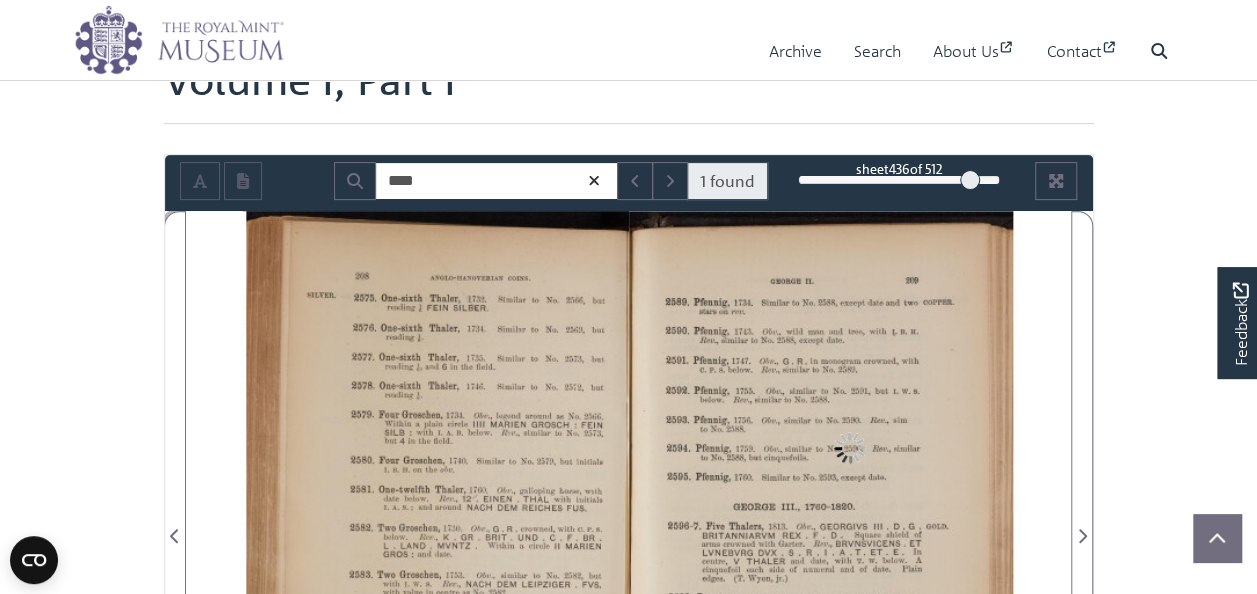scroll, scrollTop: 300, scrollLeft: 0, axis: vertical 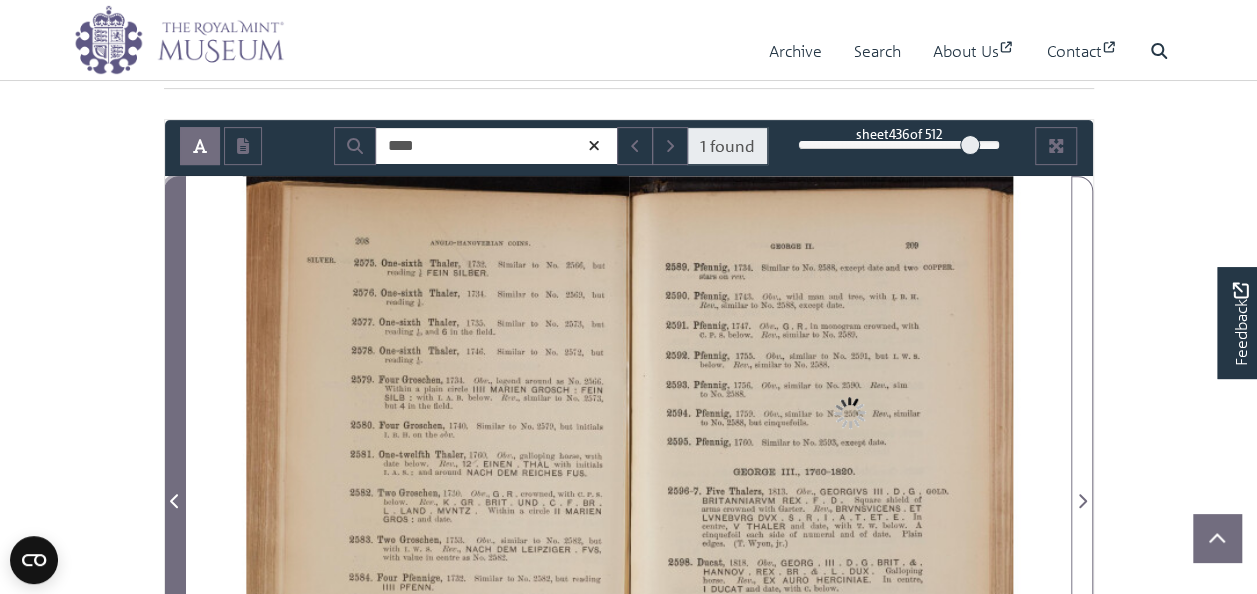 click at bounding box center [175, 488] 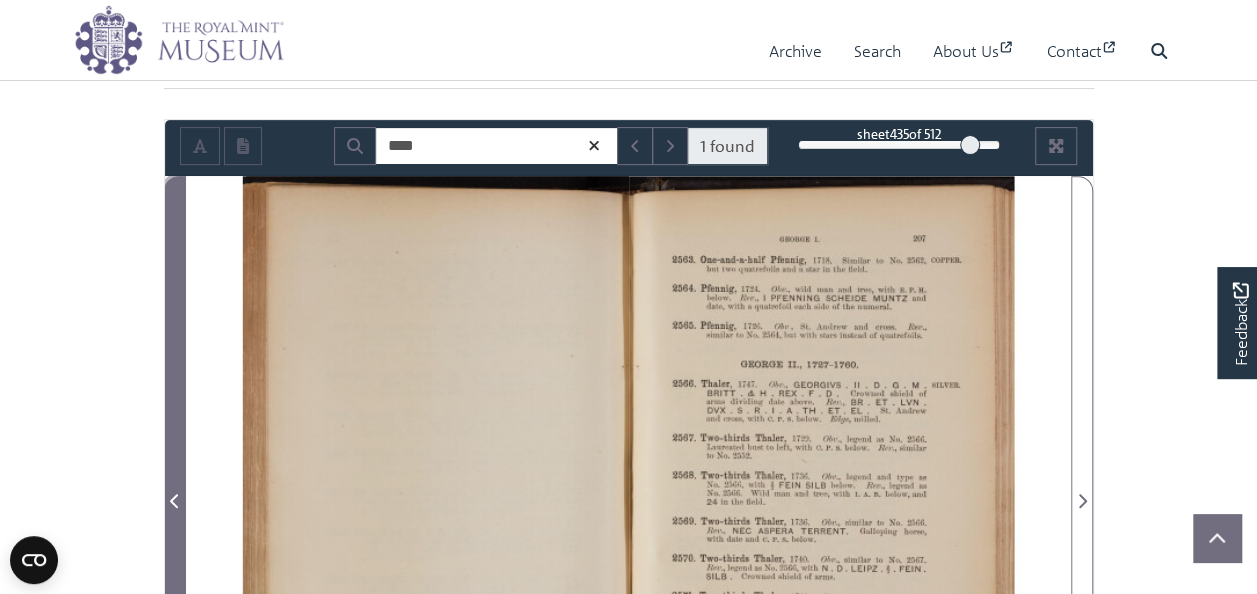 click at bounding box center (175, 488) 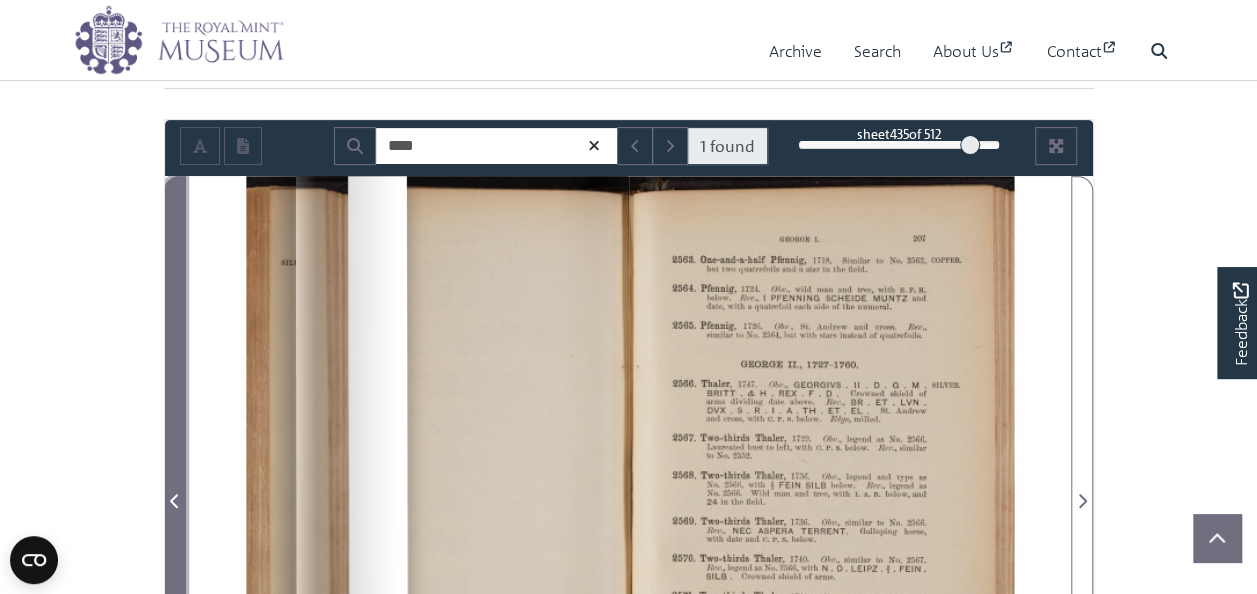 click at bounding box center [175, 488] 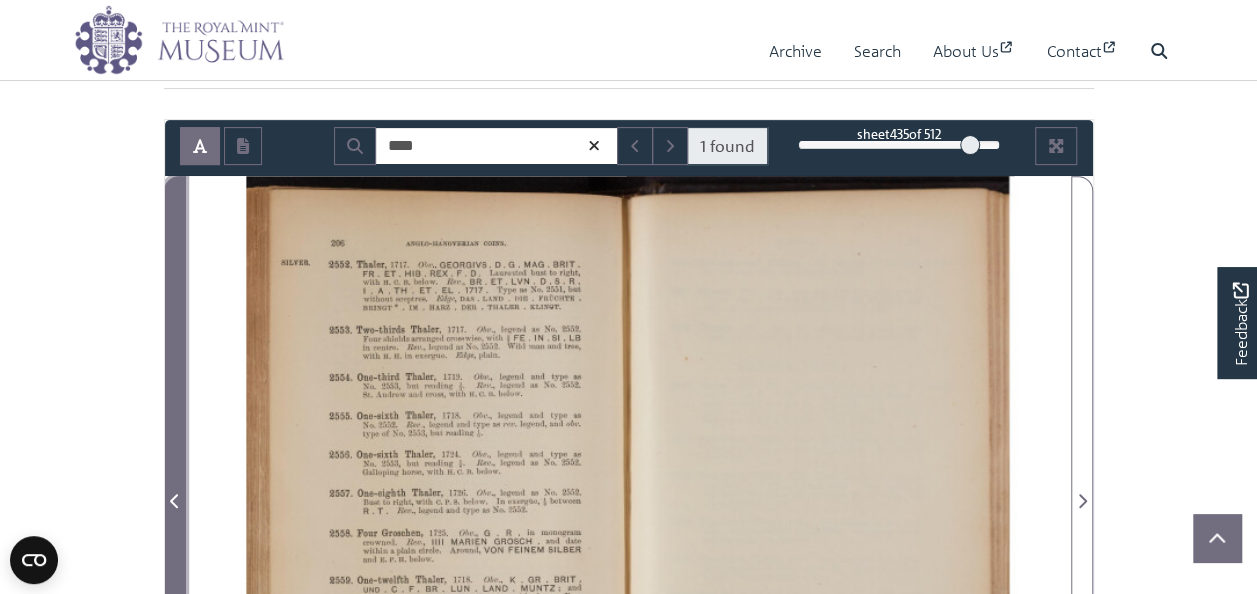 click at bounding box center [175, 488] 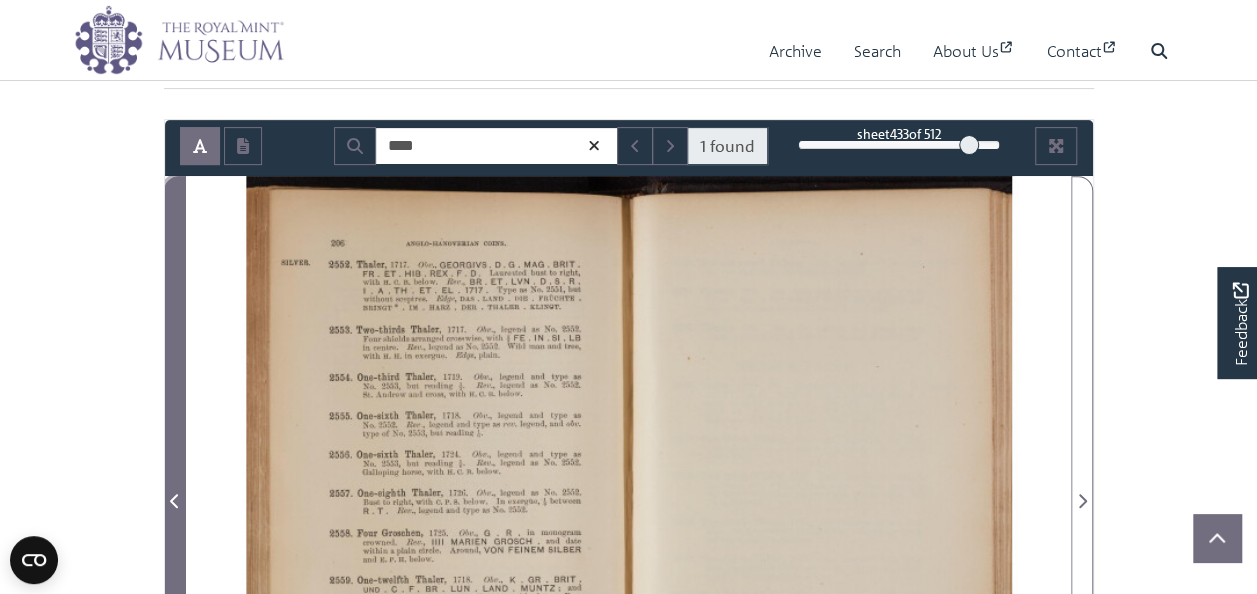click at bounding box center [175, 488] 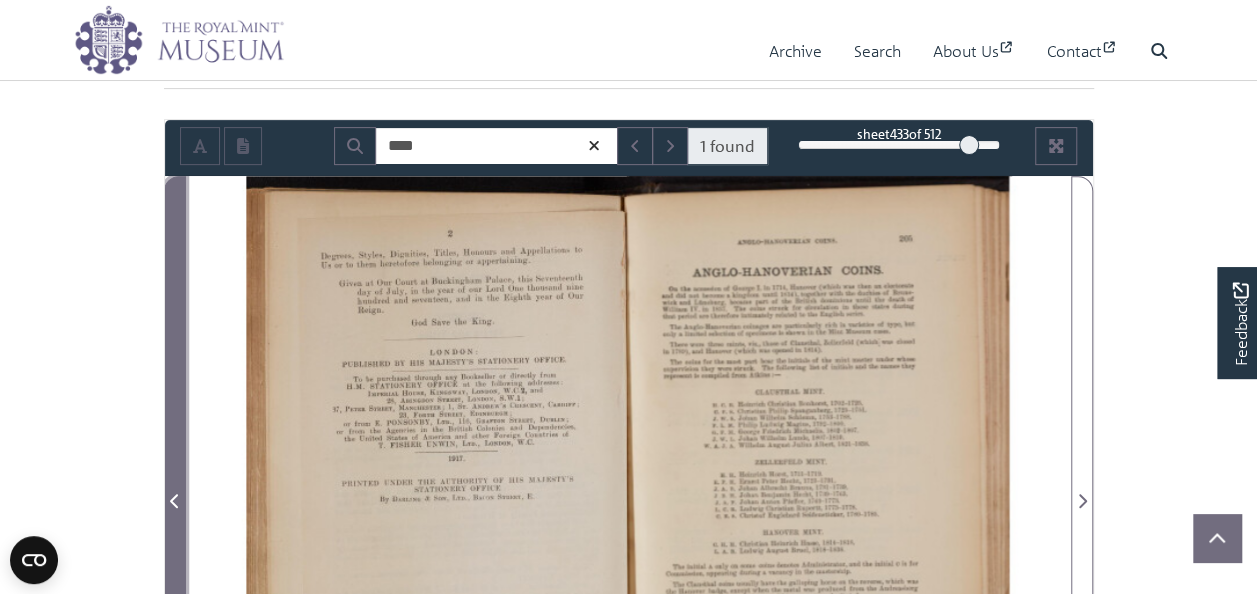 click at bounding box center [175, 488] 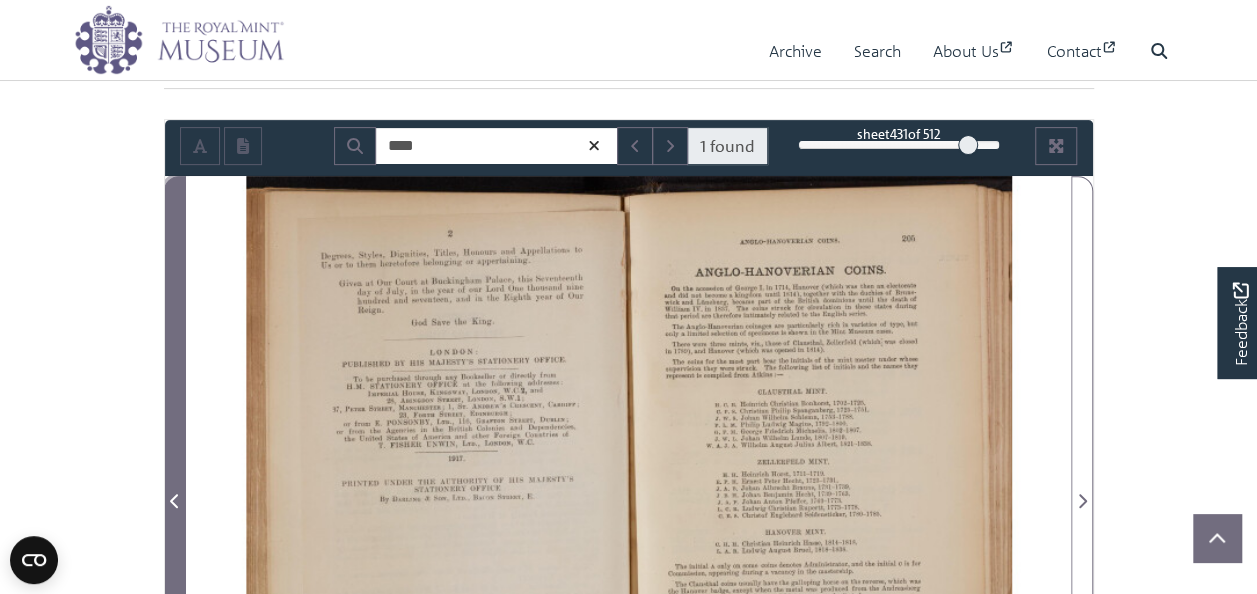 click at bounding box center (175, 488) 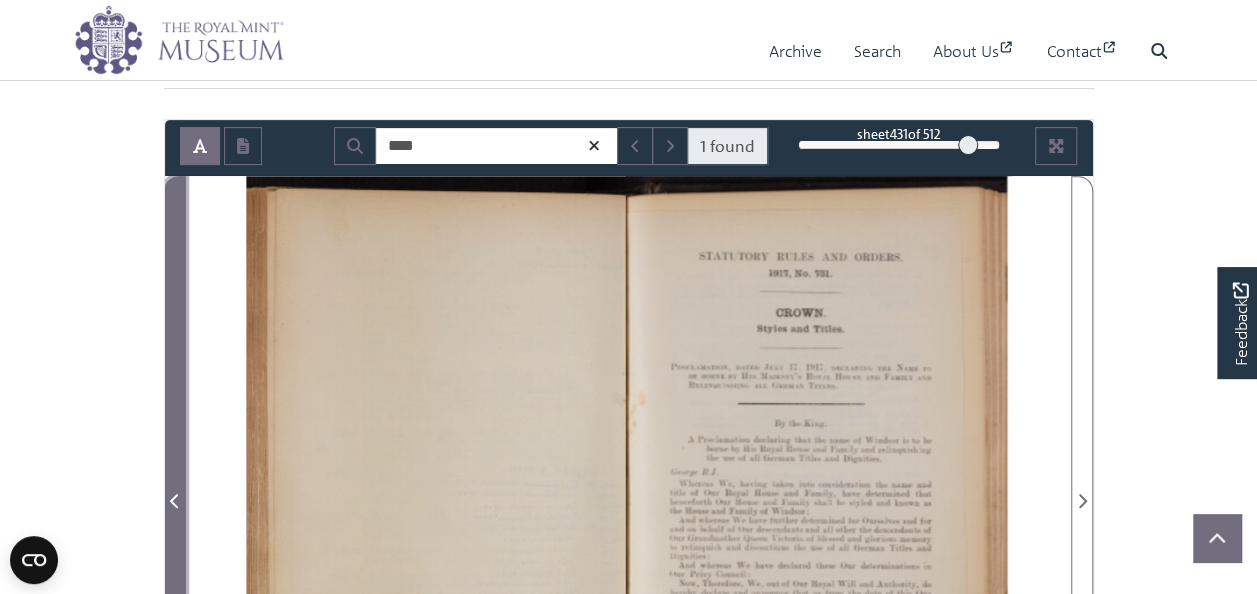 click at bounding box center (175, 488) 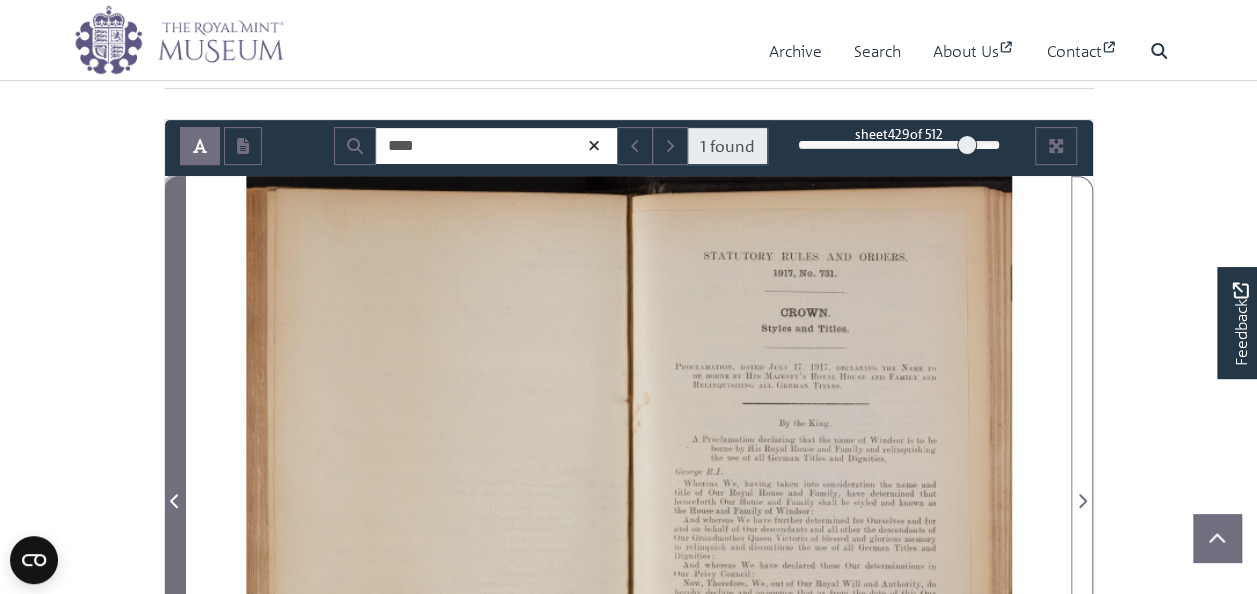 click at bounding box center (175, 488) 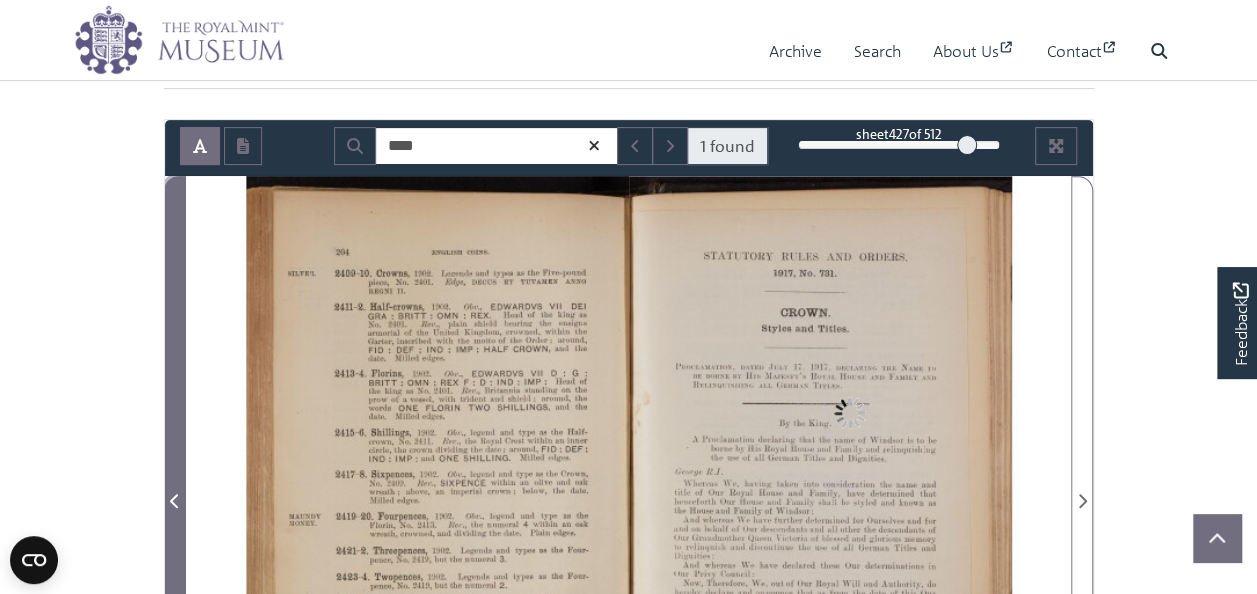 click at bounding box center [175, 488] 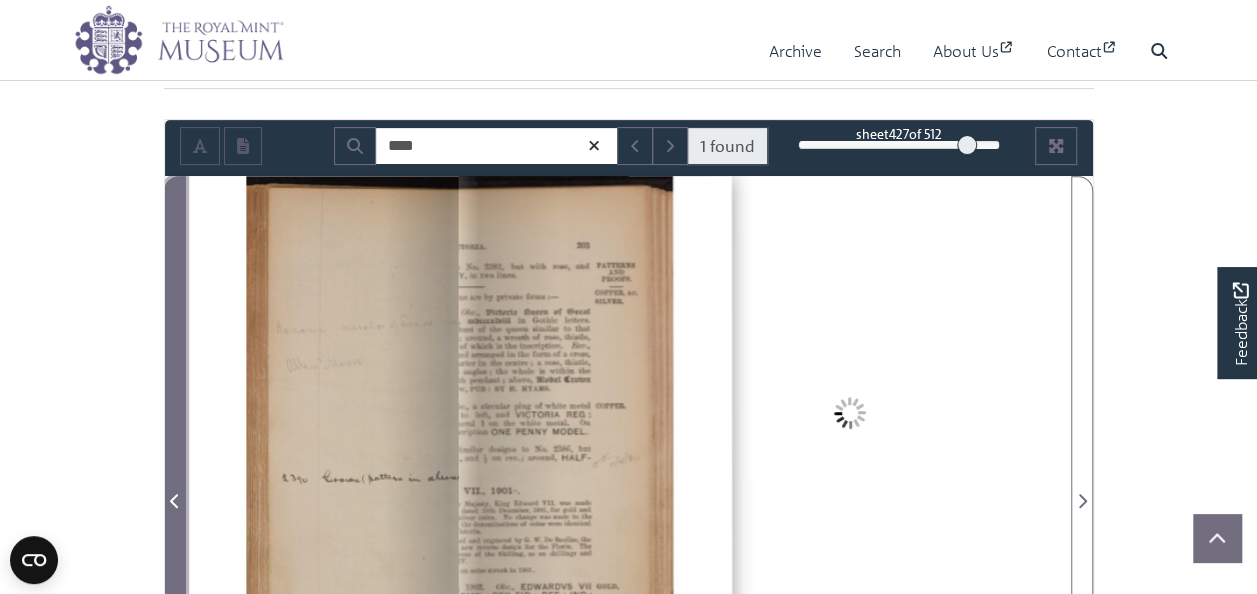 click at bounding box center [175, 488] 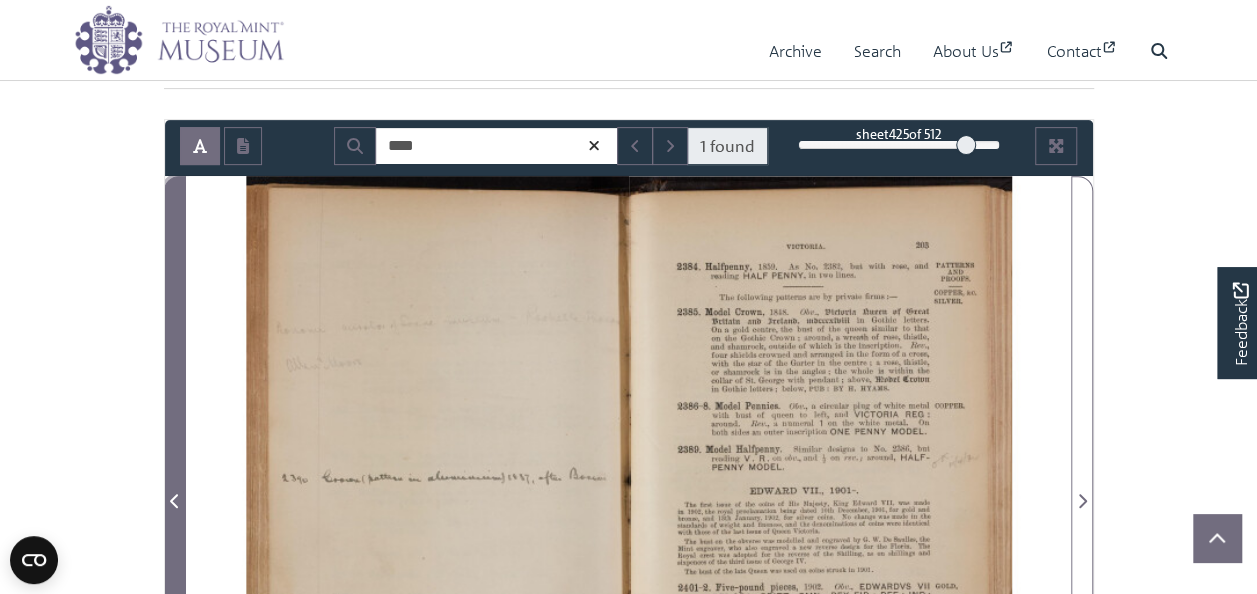 click at bounding box center (175, 488) 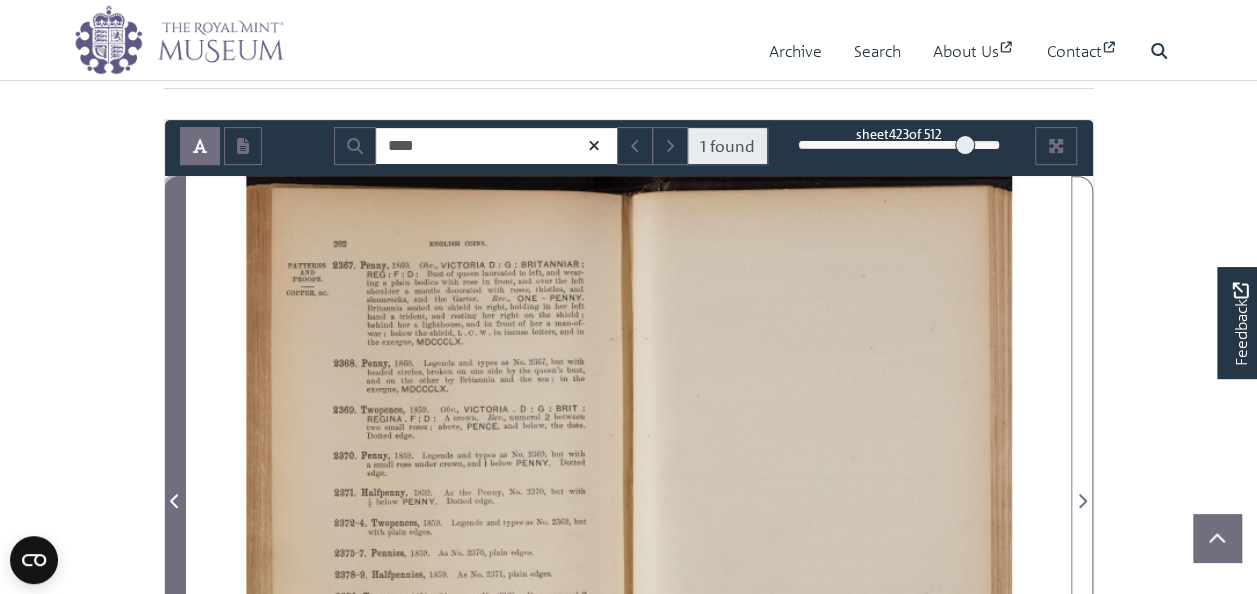 click at bounding box center [175, 488] 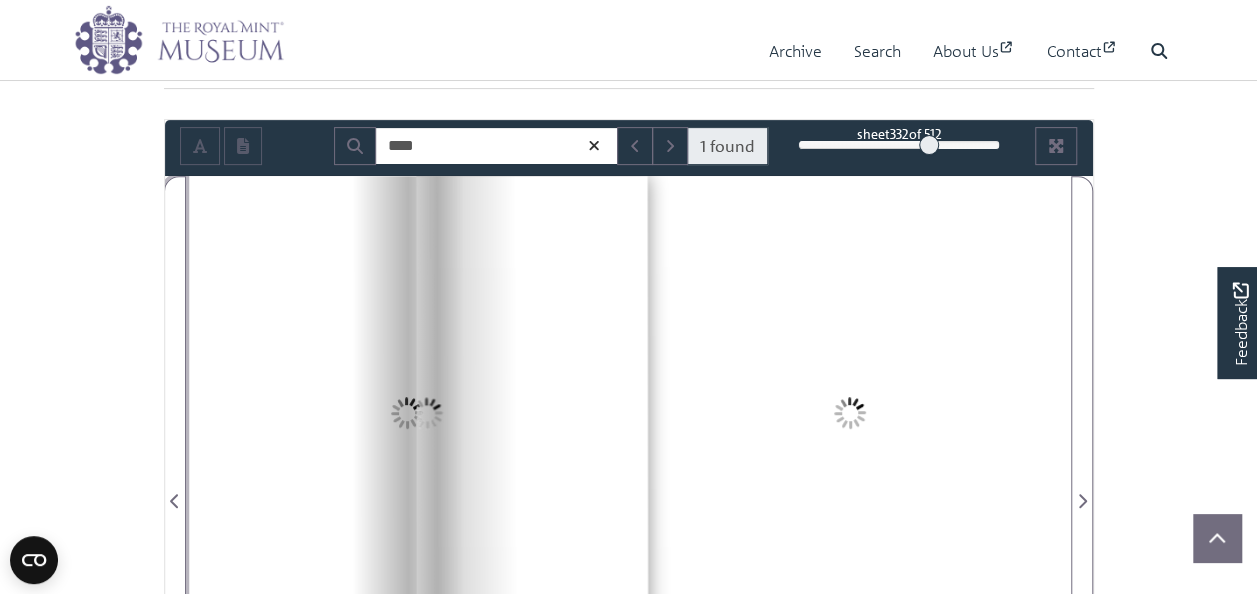 drag, startPoint x: 970, startPoint y: 144, endPoint x: 929, endPoint y: 146, distance: 41.04875 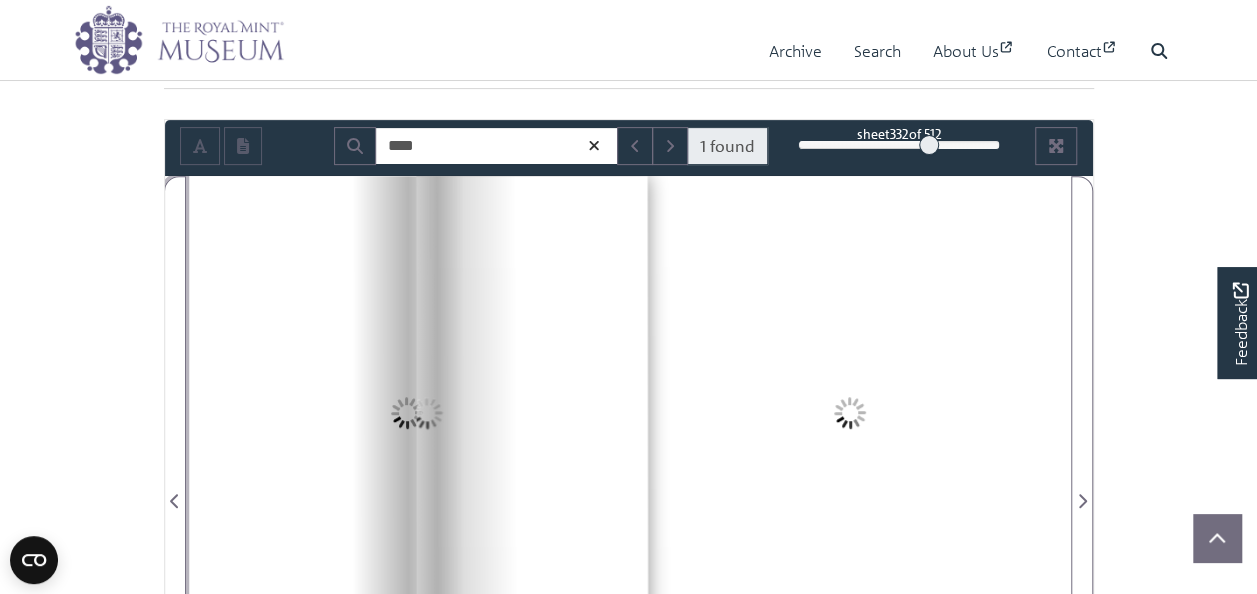 click at bounding box center (929, 145) 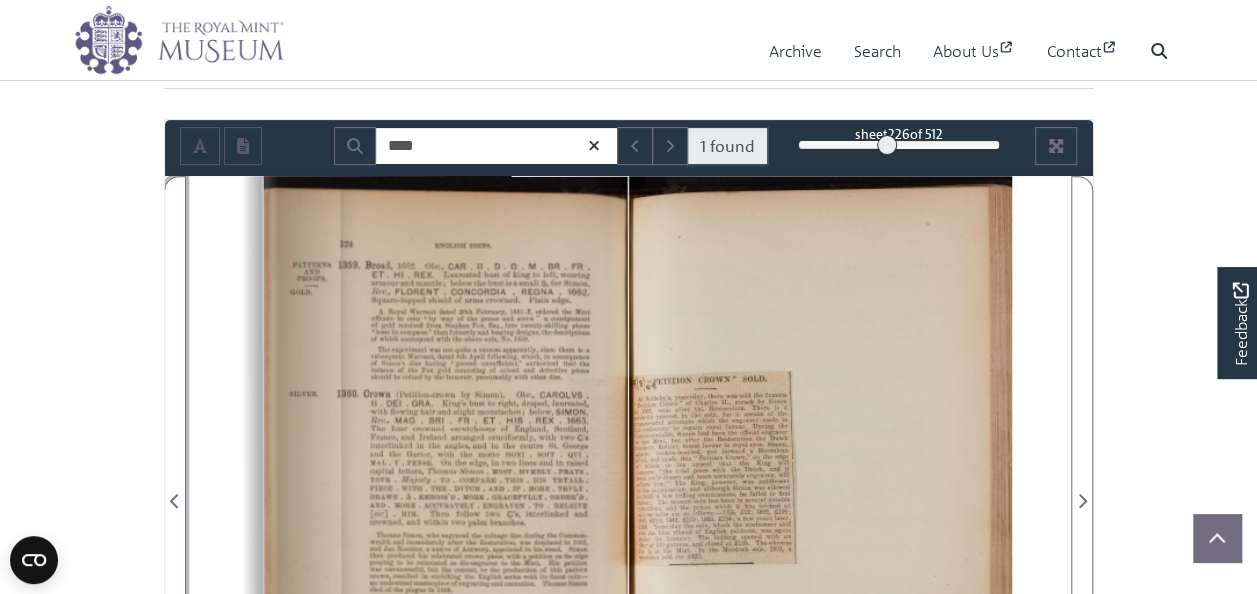 drag, startPoint x: 929, startPoint y: 146, endPoint x: 887, endPoint y: 146, distance: 42 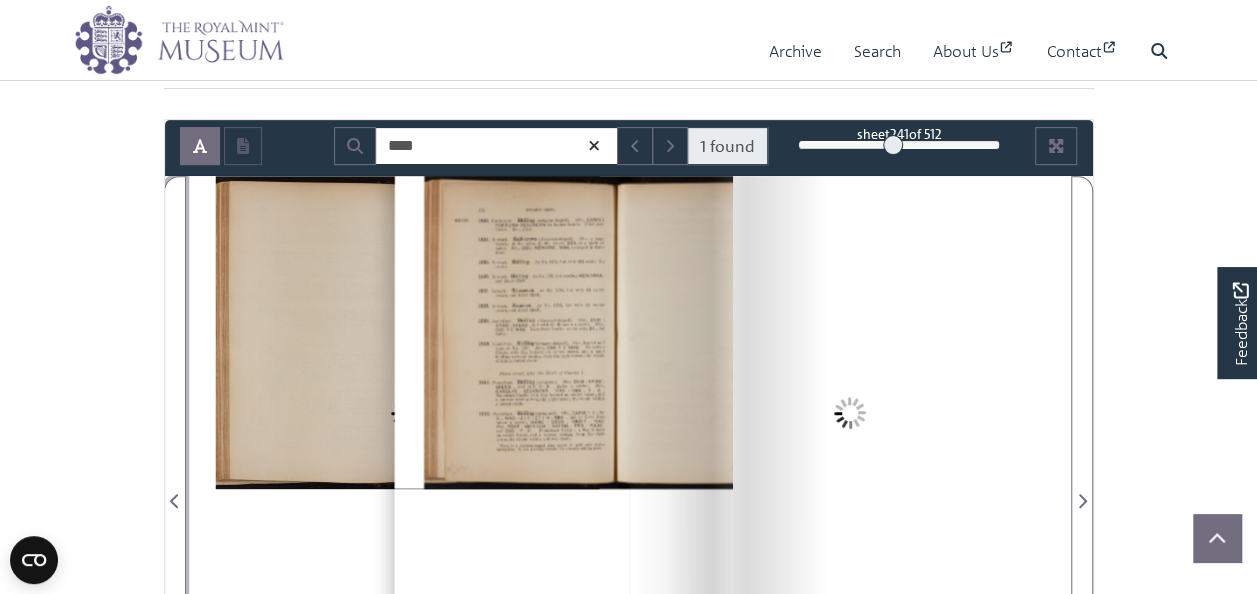 click at bounding box center [893, 145] 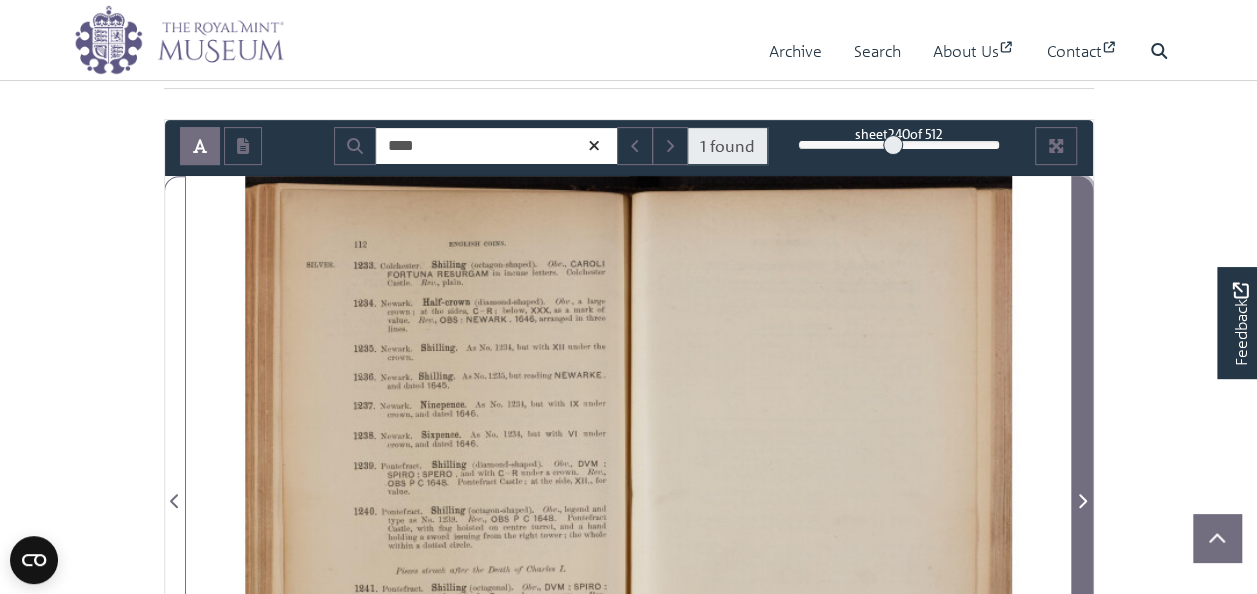 click 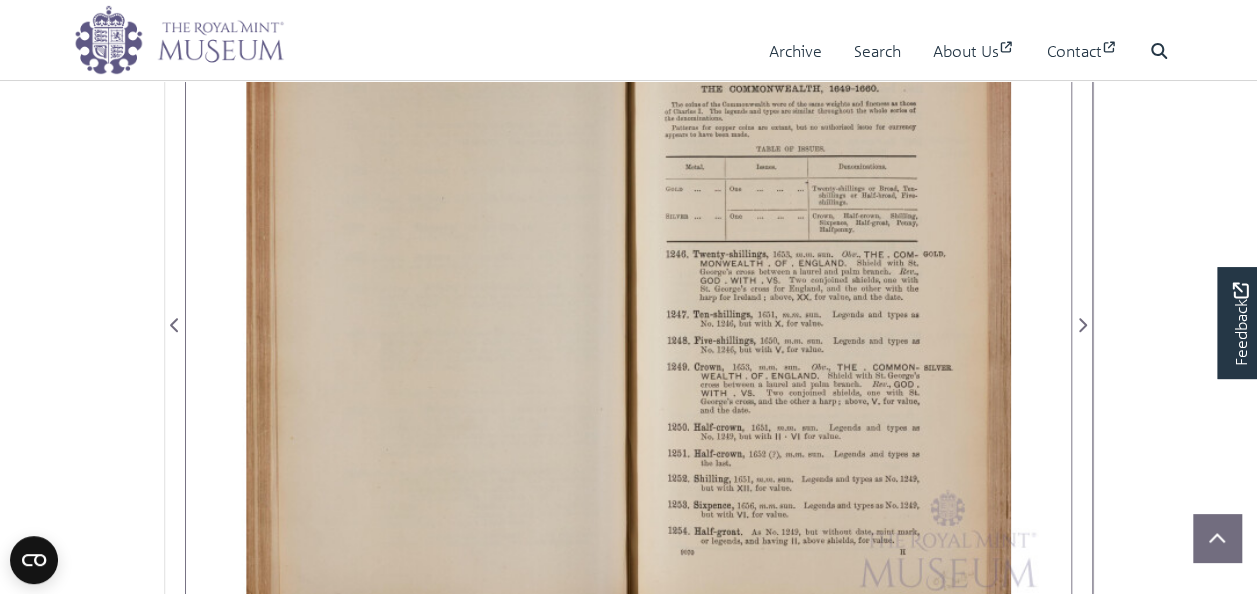 scroll, scrollTop: 500, scrollLeft: 0, axis: vertical 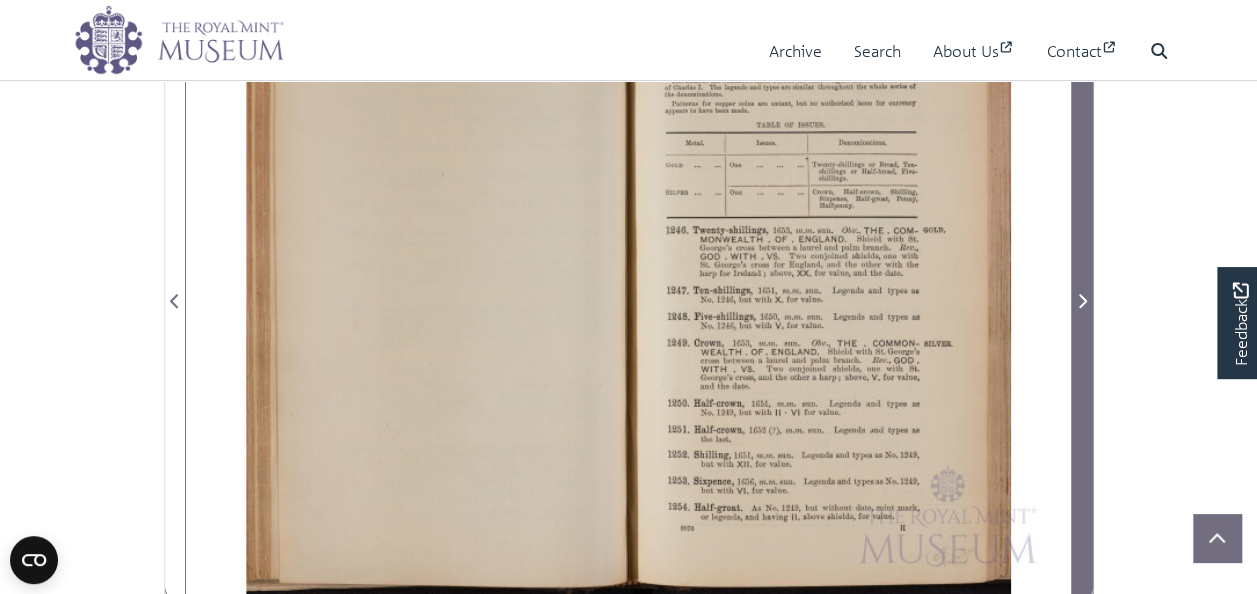 click at bounding box center [1082, 301] 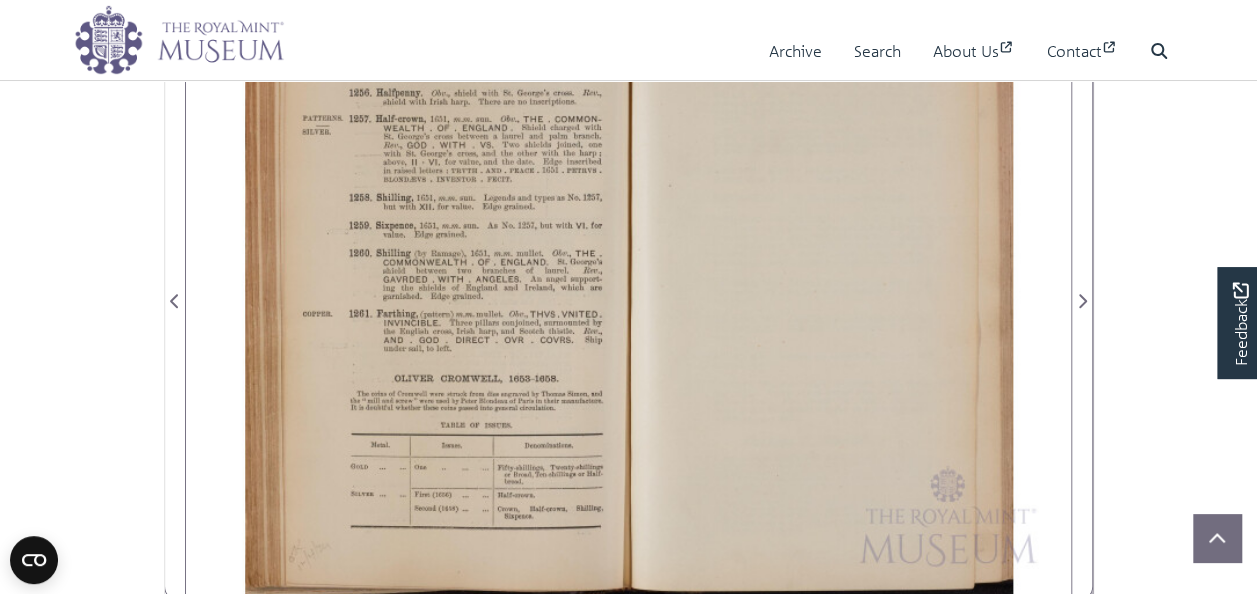scroll, scrollTop: 412, scrollLeft: 0, axis: vertical 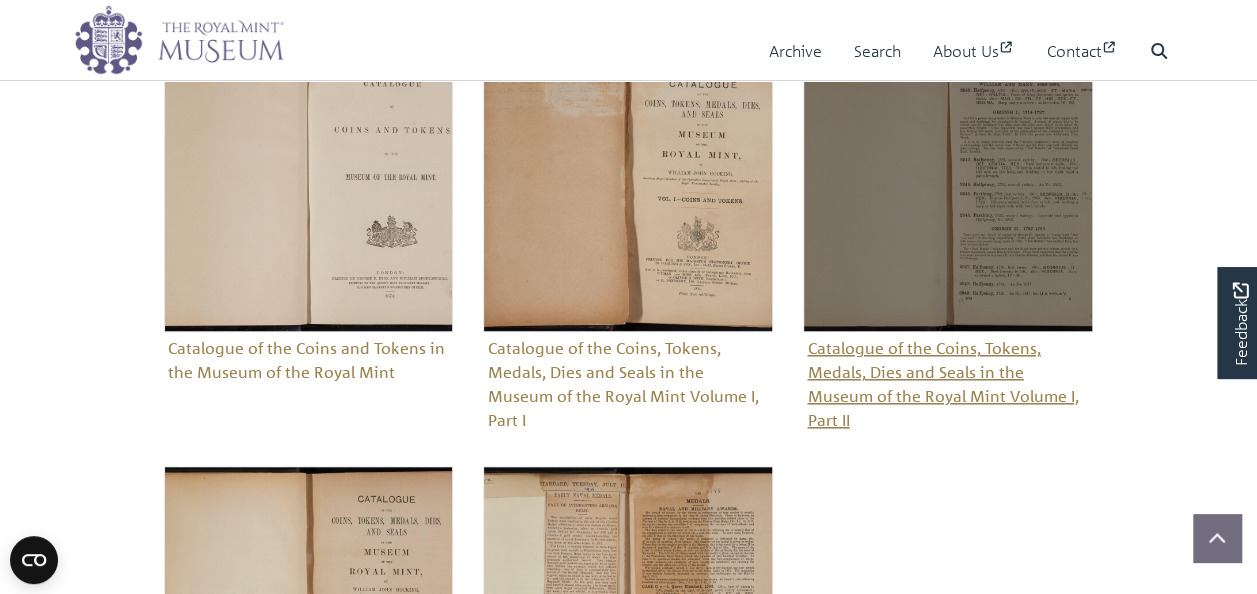 click on "Catalogue of the Coins, Tokens, Medals, Dies and Seals in the Museum of the Royal Mint Volume I, Part II" at bounding box center [948, 239] 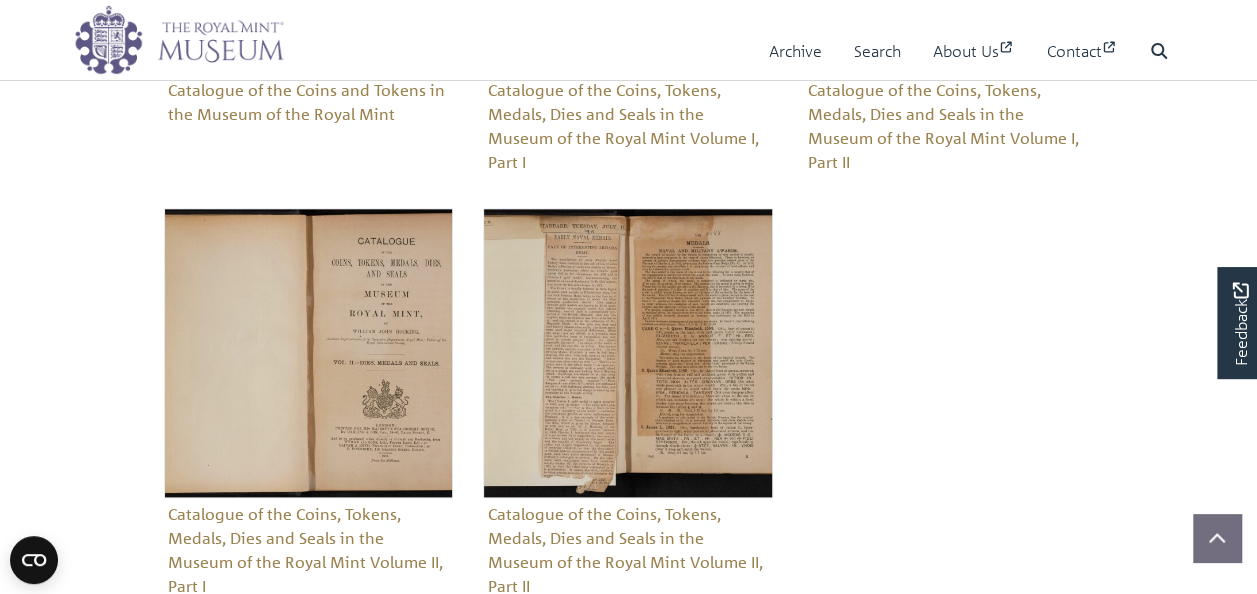 scroll, scrollTop: 999, scrollLeft: 0, axis: vertical 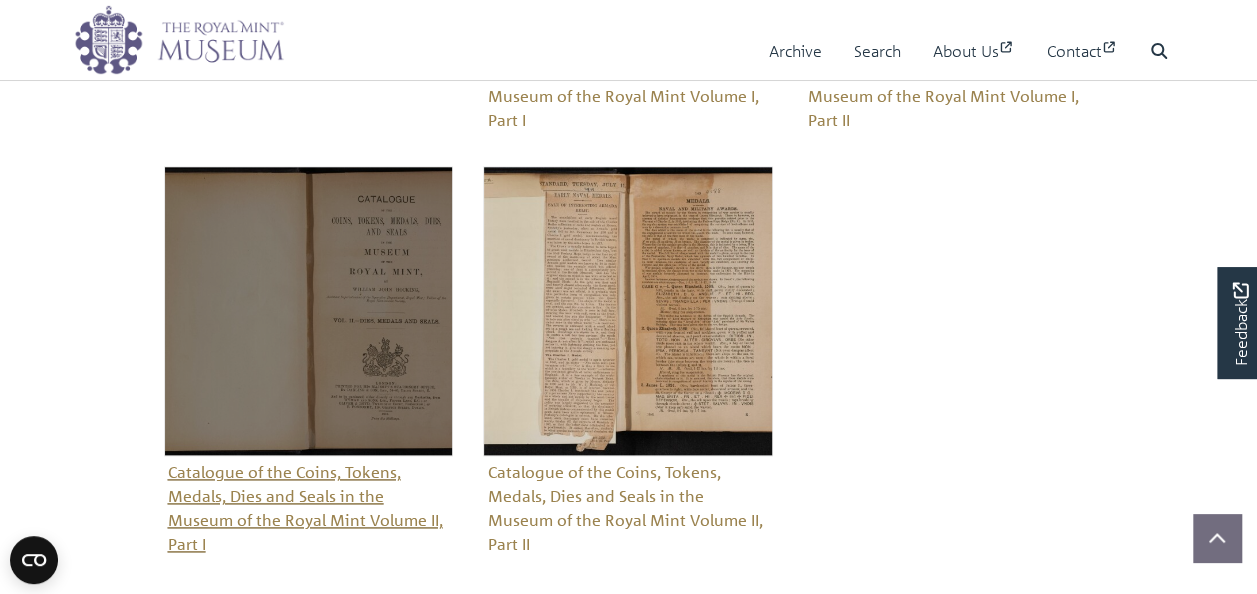click on "Catalogue of the Coins, Tokens, Medals, Dies and Seals in the Museum of the Royal Mint Volume II, Part I" at bounding box center [309, 363] 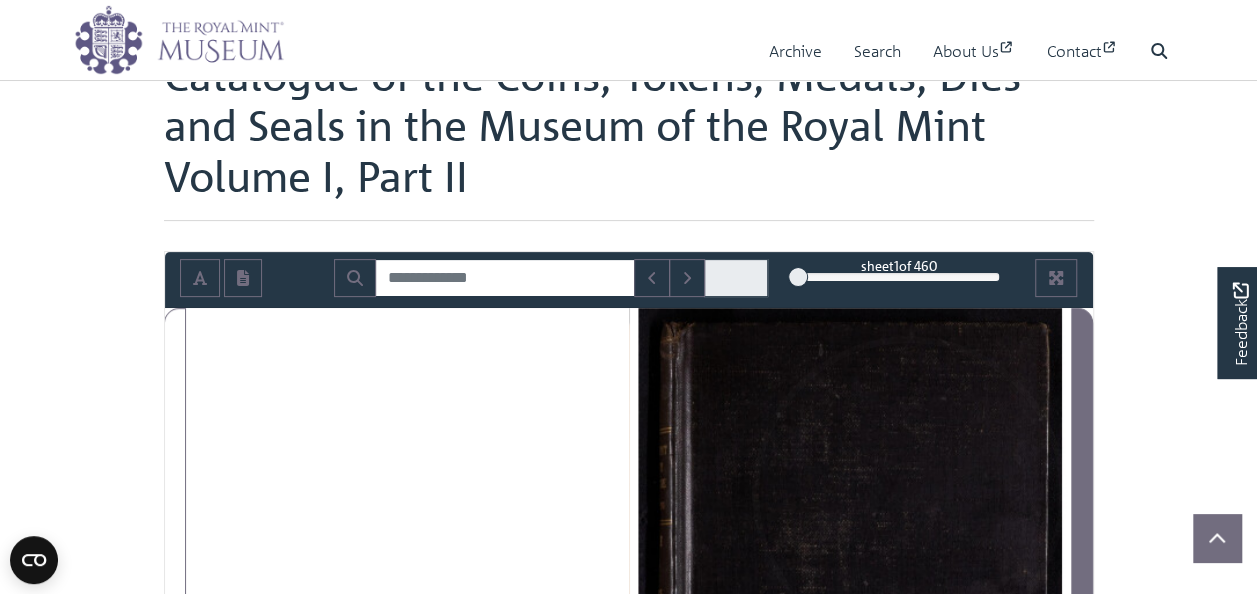 scroll, scrollTop: 300, scrollLeft: 0, axis: vertical 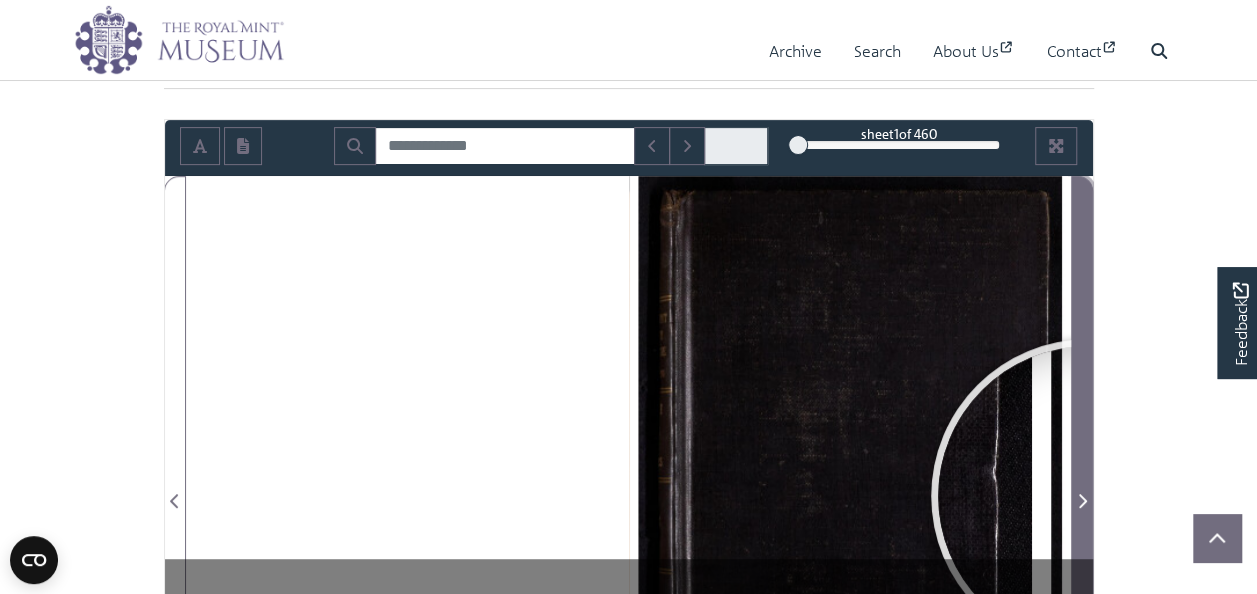 click at bounding box center (1082, 501) 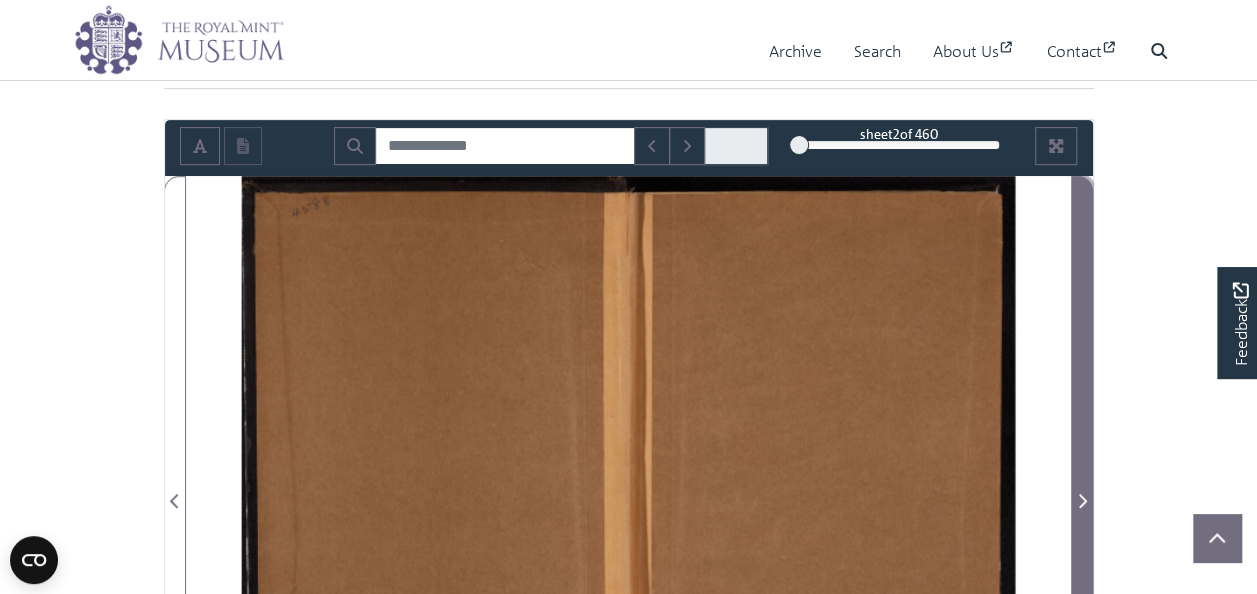 click at bounding box center [1082, 501] 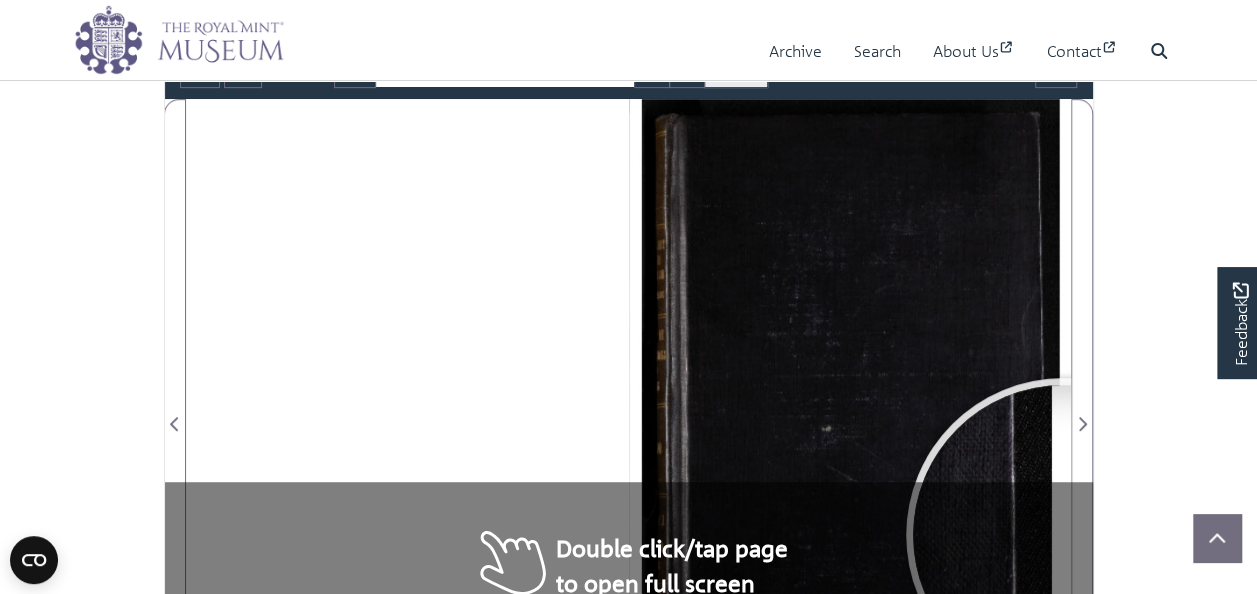 scroll, scrollTop: 300, scrollLeft: 0, axis: vertical 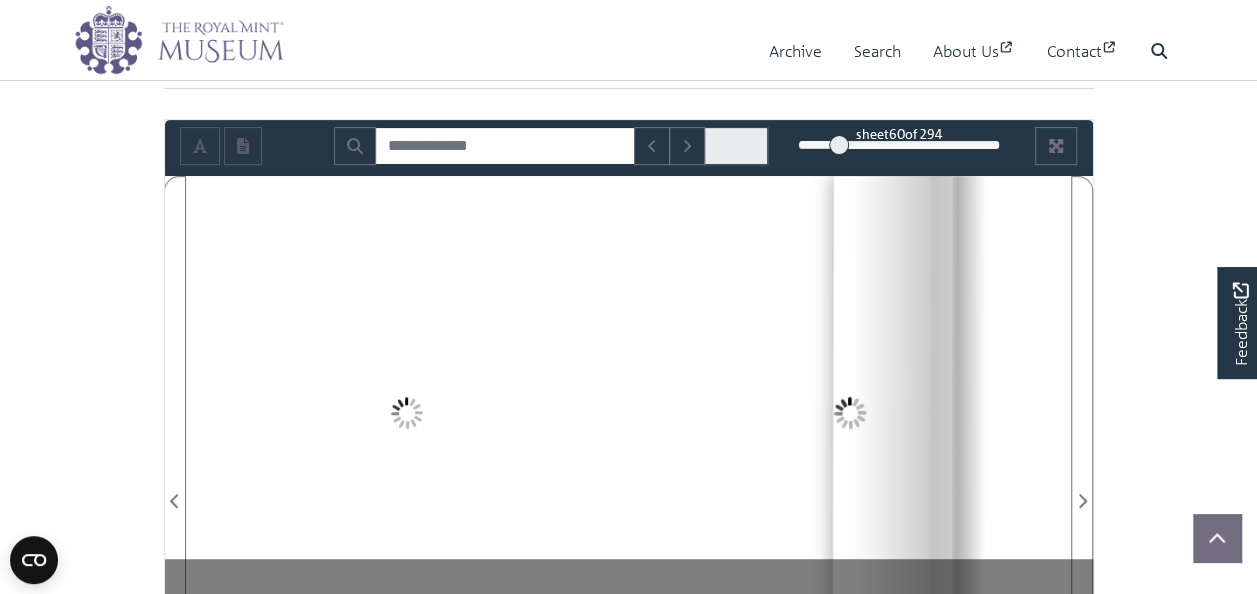 drag, startPoint x: 801, startPoint y: 143, endPoint x: 839, endPoint y: 146, distance: 38.118237 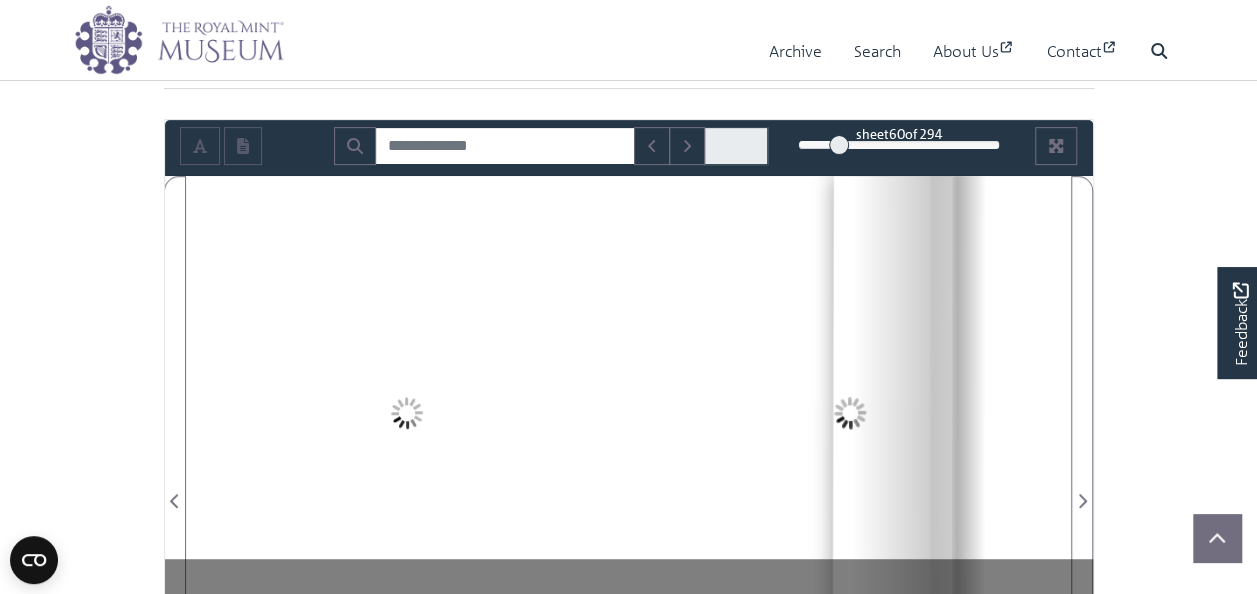click at bounding box center [839, 145] 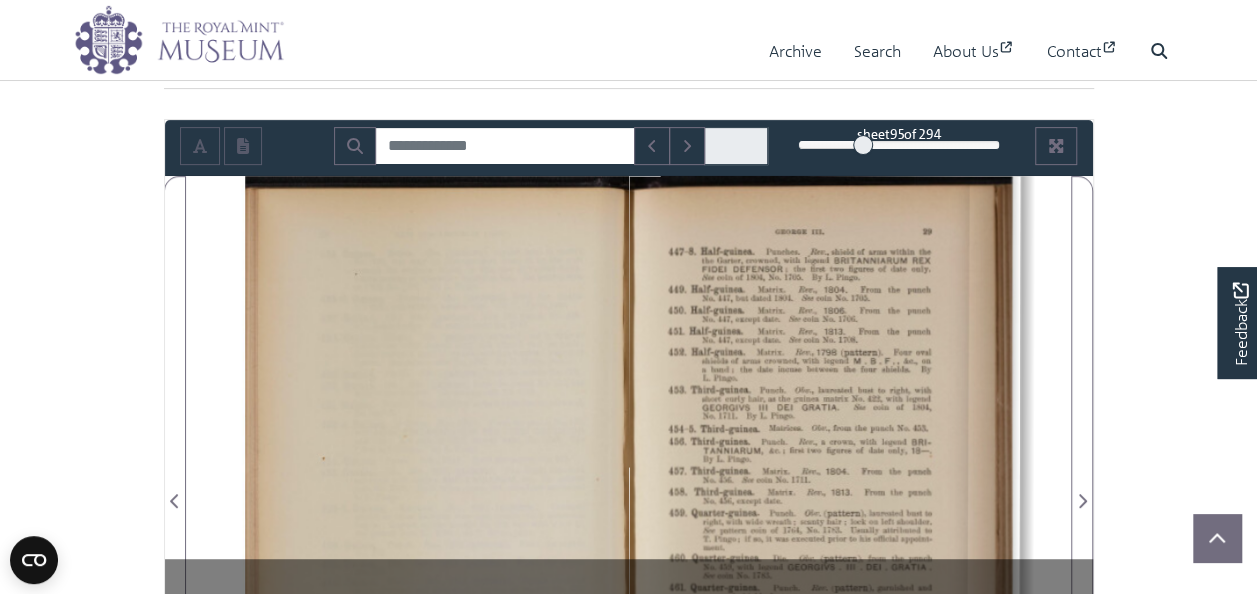 drag, startPoint x: 833, startPoint y: 145, endPoint x: 863, endPoint y: 147, distance: 30.066593 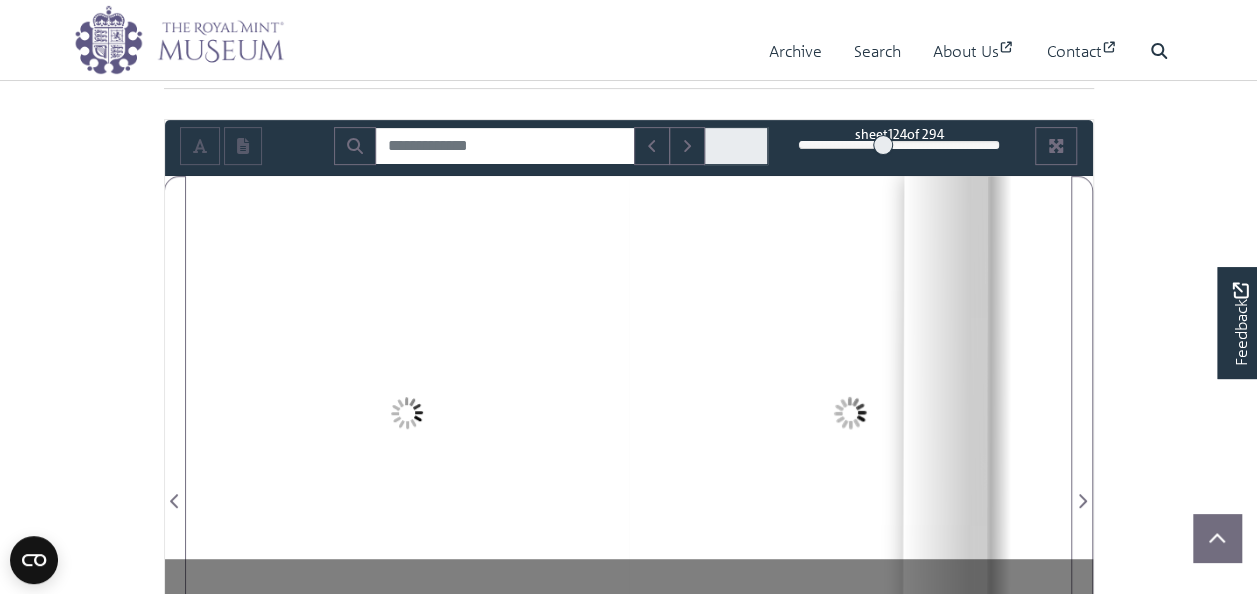 drag, startPoint x: 863, startPoint y: 147, endPoint x: 883, endPoint y: 149, distance: 20.09975 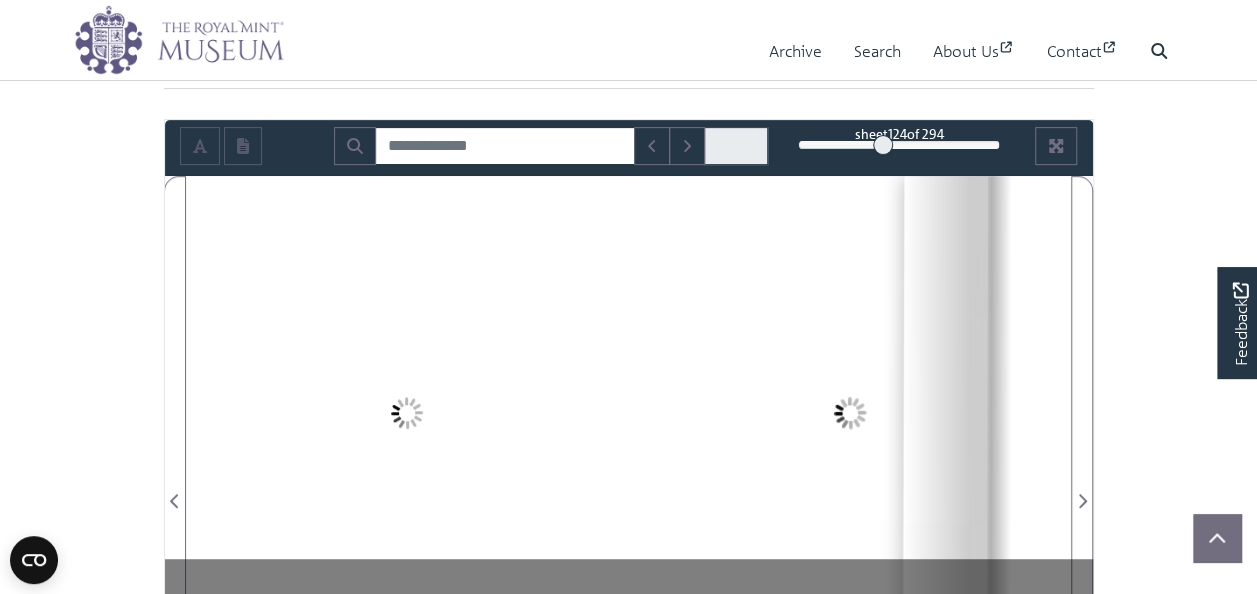 click at bounding box center (883, 145) 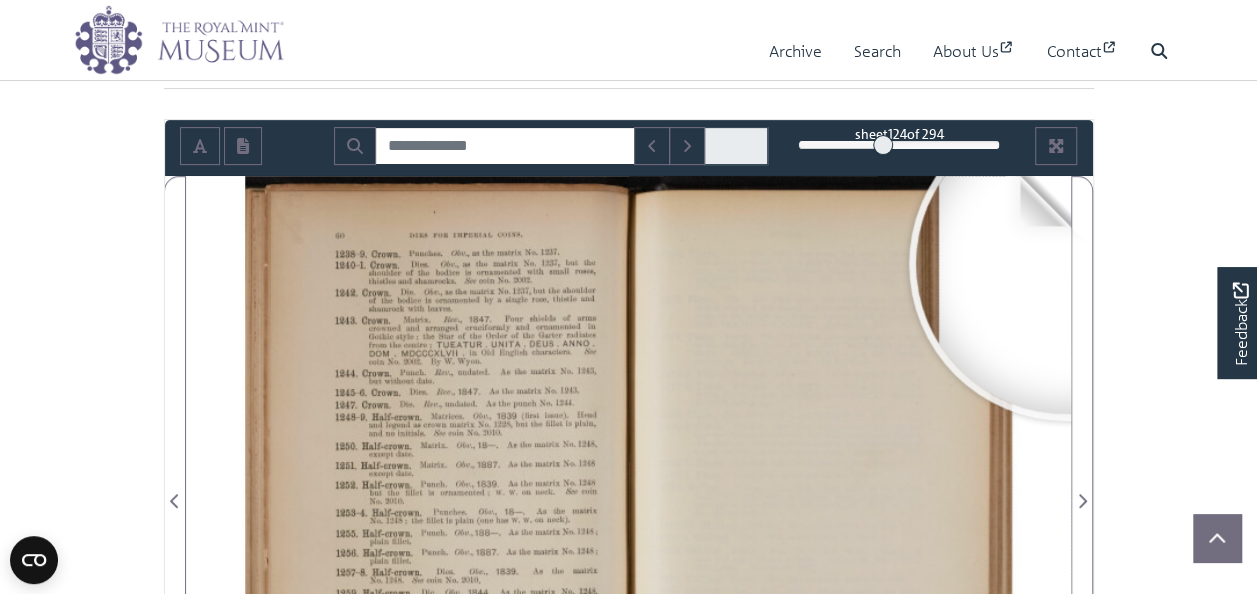click on "Menu
Archive
Search
About Us
Contact" at bounding box center [628, 730] 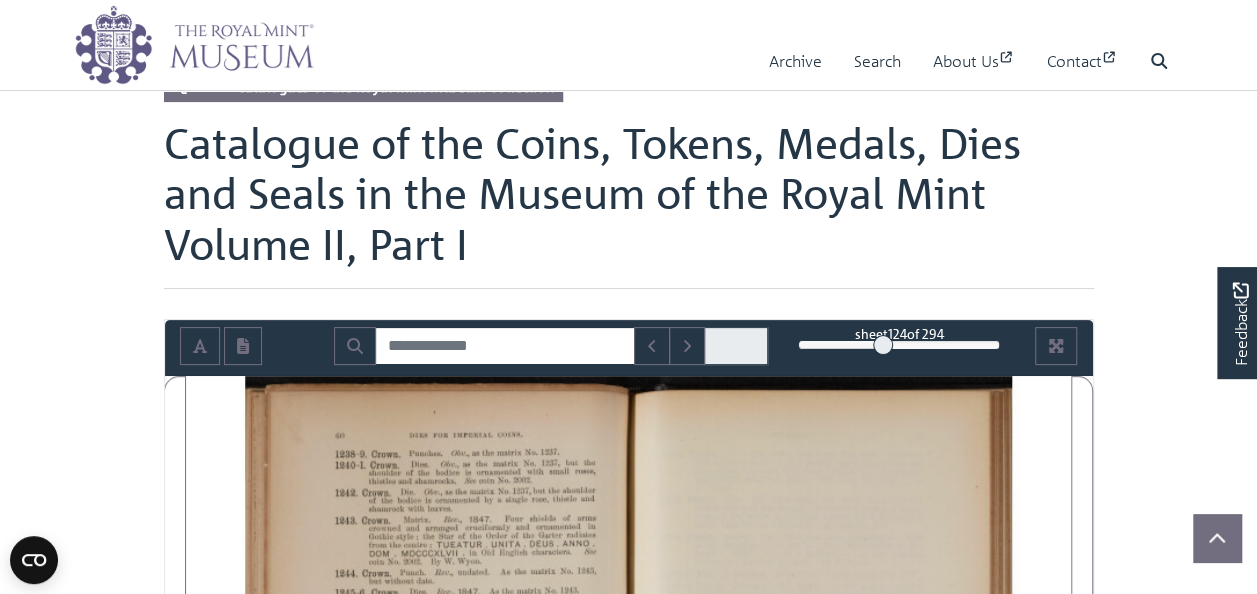scroll, scrollTop: 100, scrollLeft: 0, axis: vertical 